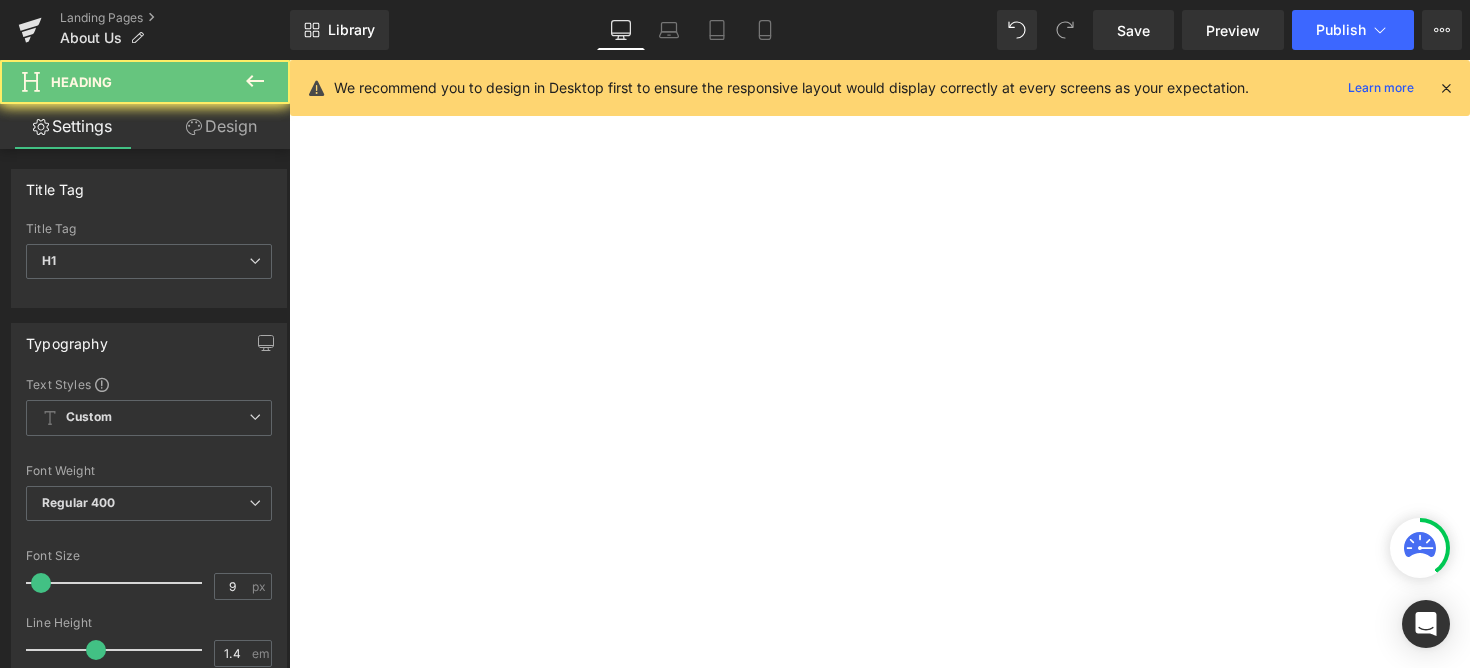 scroll, scrollTop: 0, scrollLeft: 0, axis: both 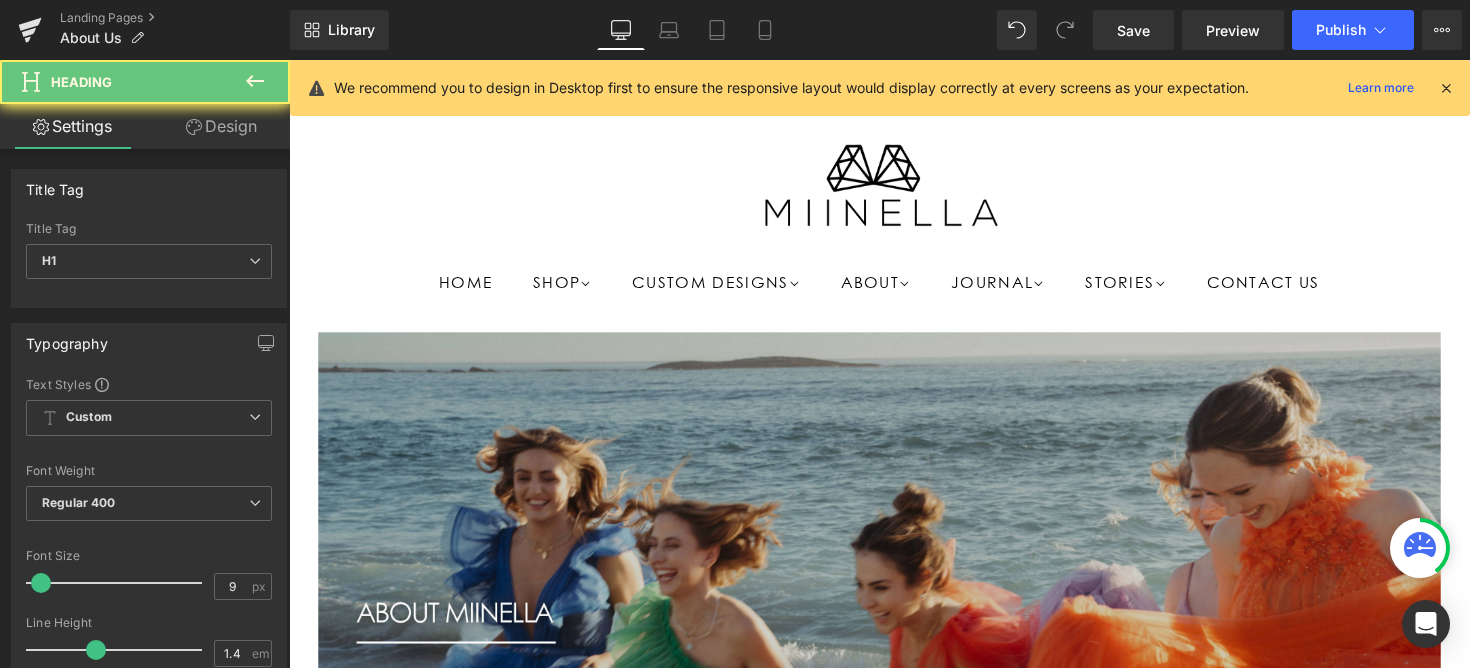 click on "Client Journey & Studio Coordinator" at bounding box center (790, 2102) 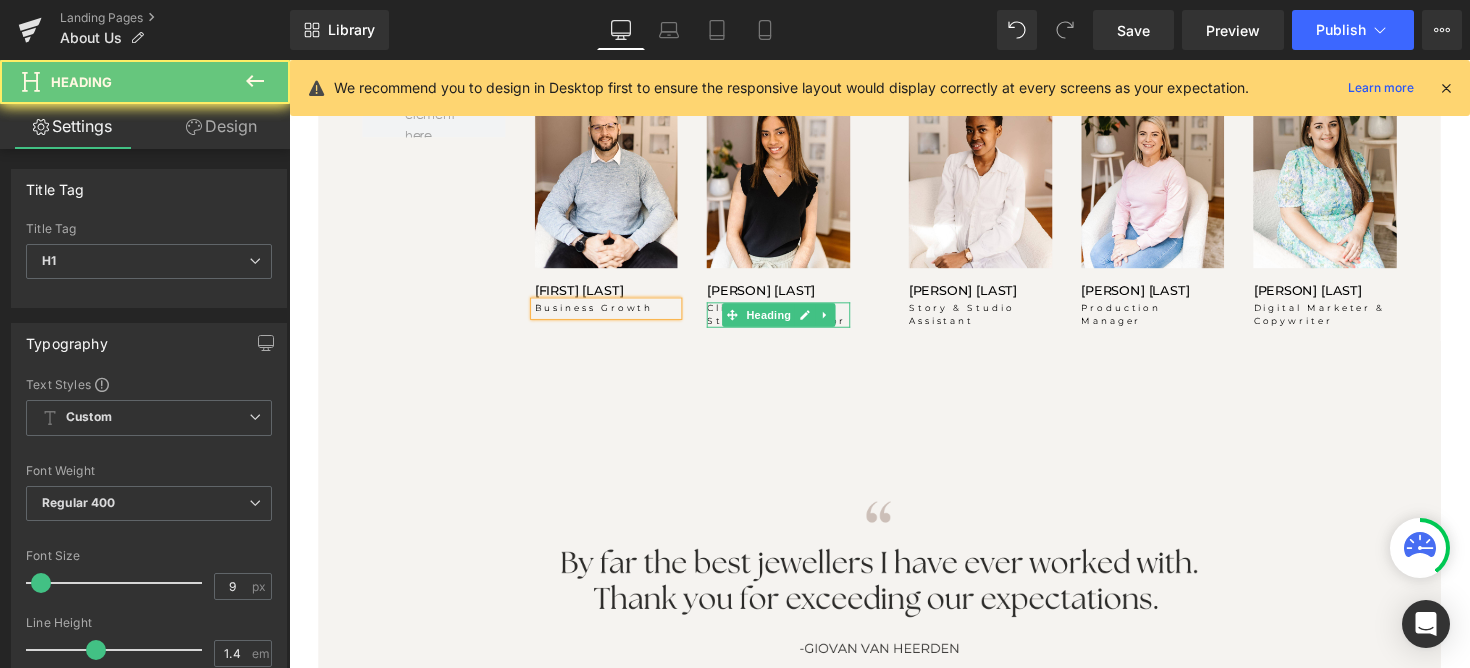 scroll, scrollTop: 0, scrollLeft: 0, axis: both 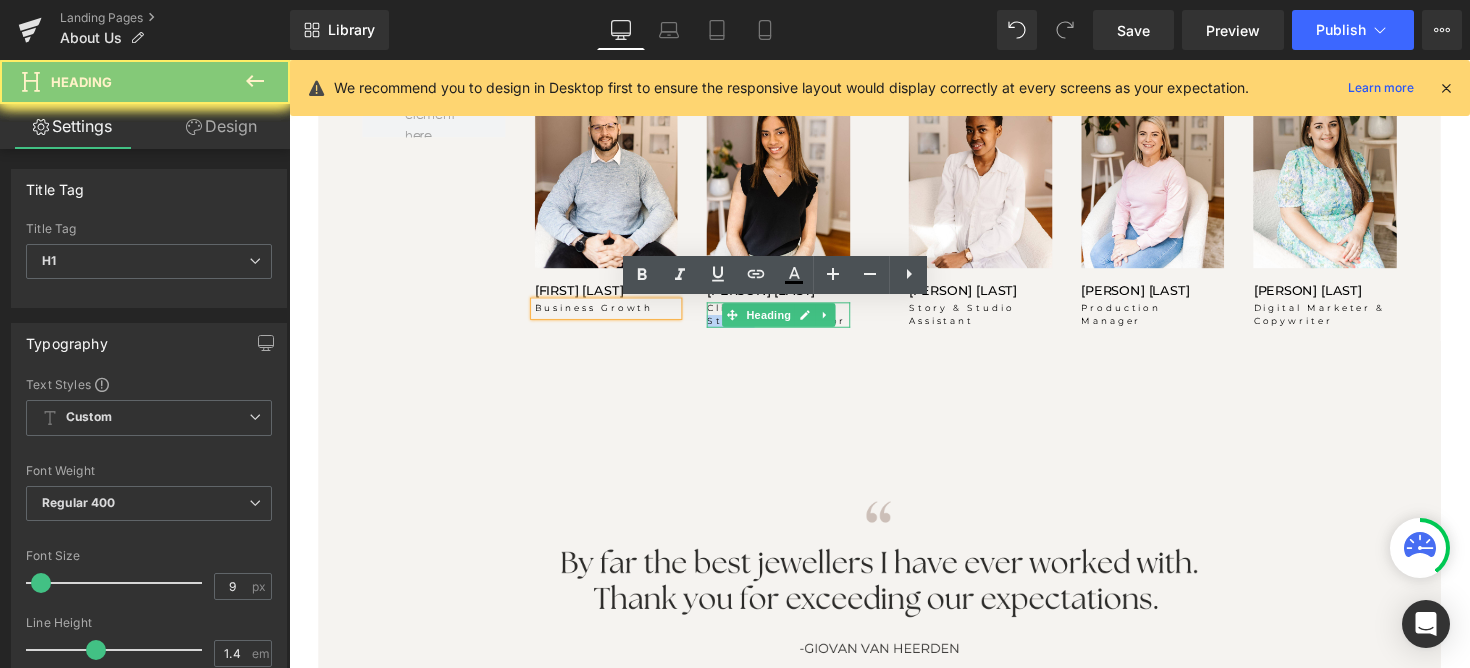 click on "Client Journey & Studio Coordinator" at bounding box center (790, 320) 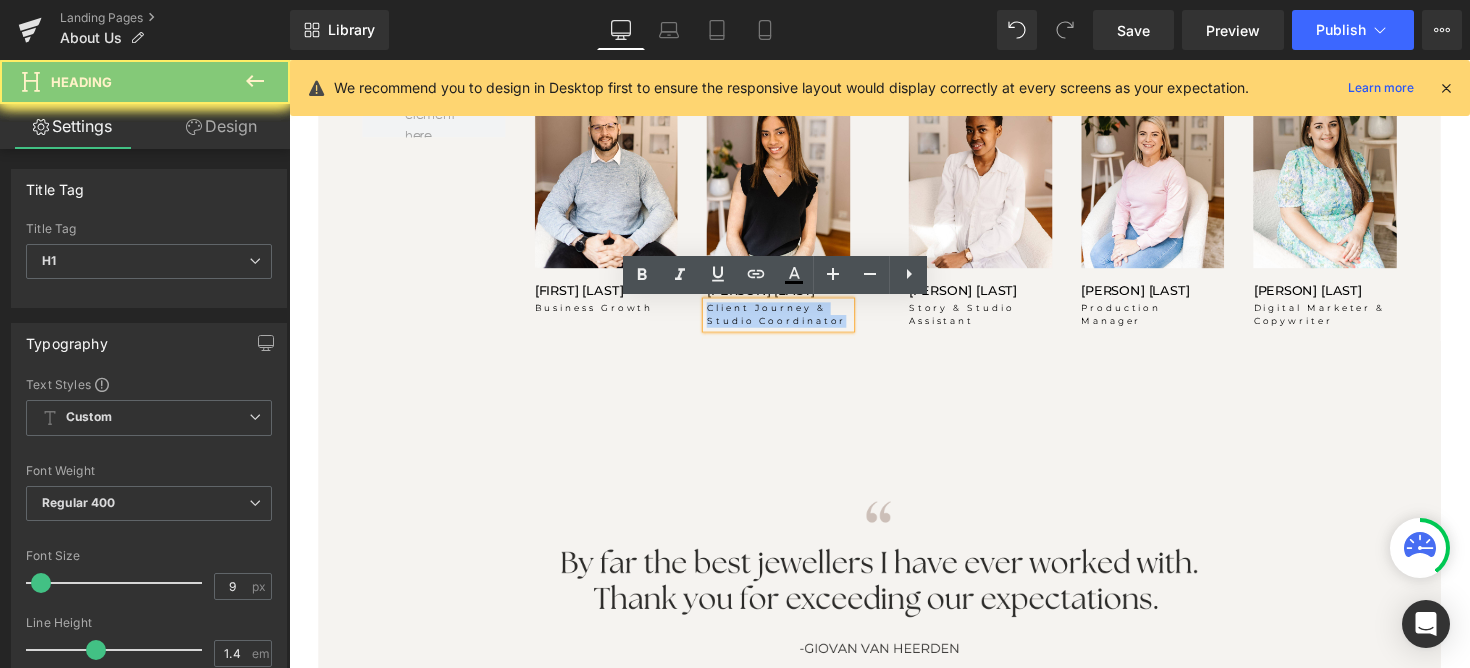 click on "Client Journey & Studio Coordinator" at bounding box center (790, 320) 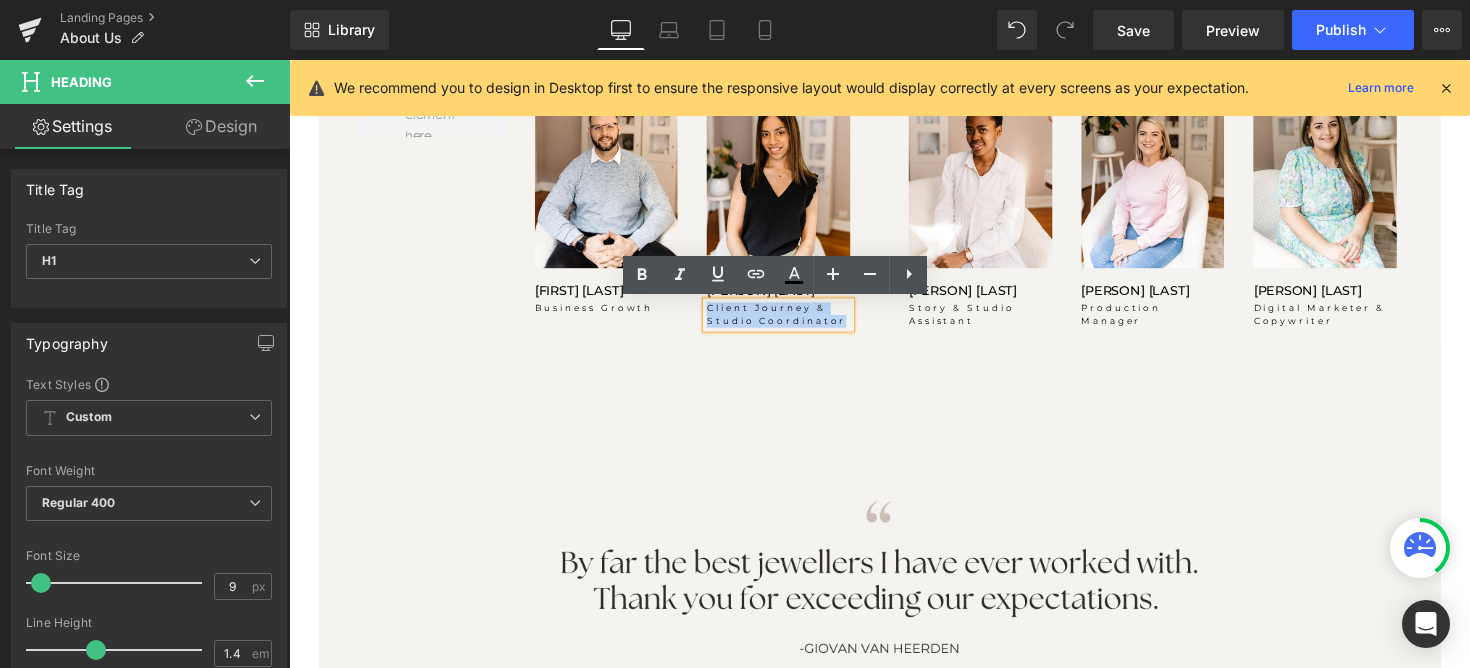 copy on "Client Journey & Studio Coordinator" 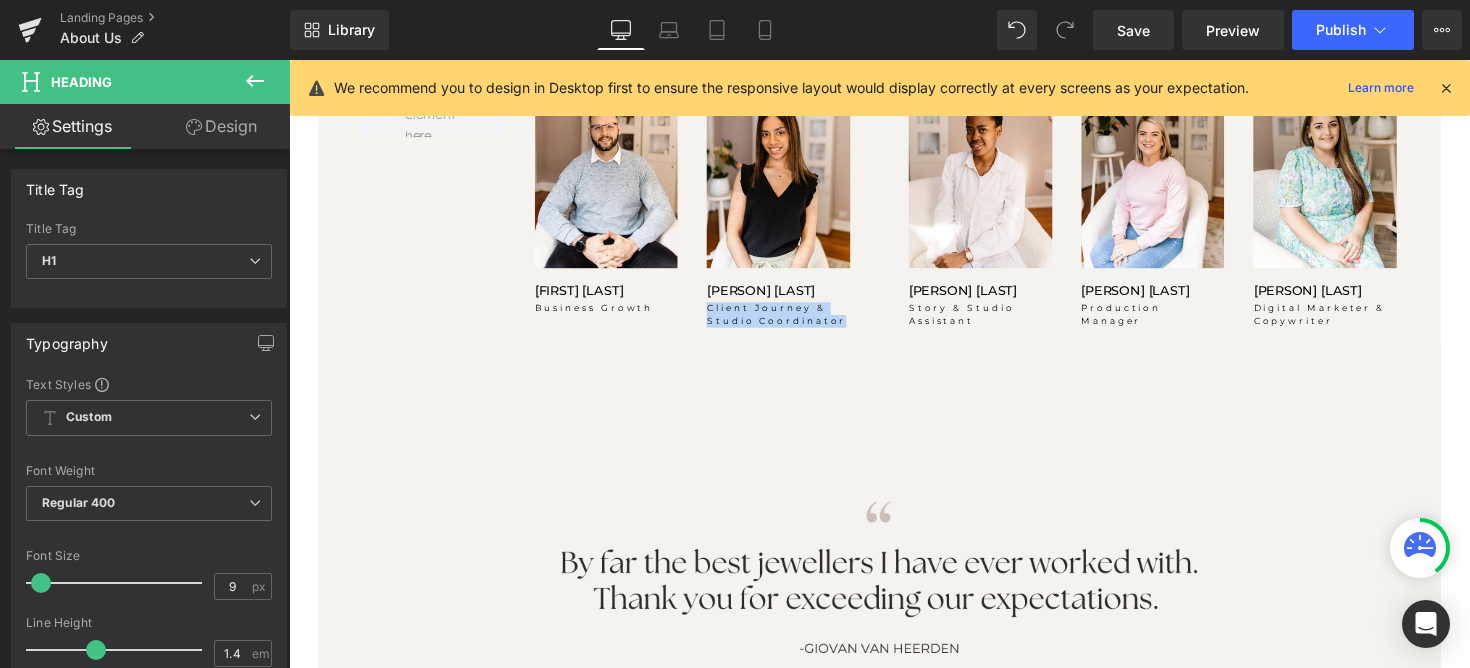click on "Story & Studio Assistant Heading" at bounding box center [997, 320] 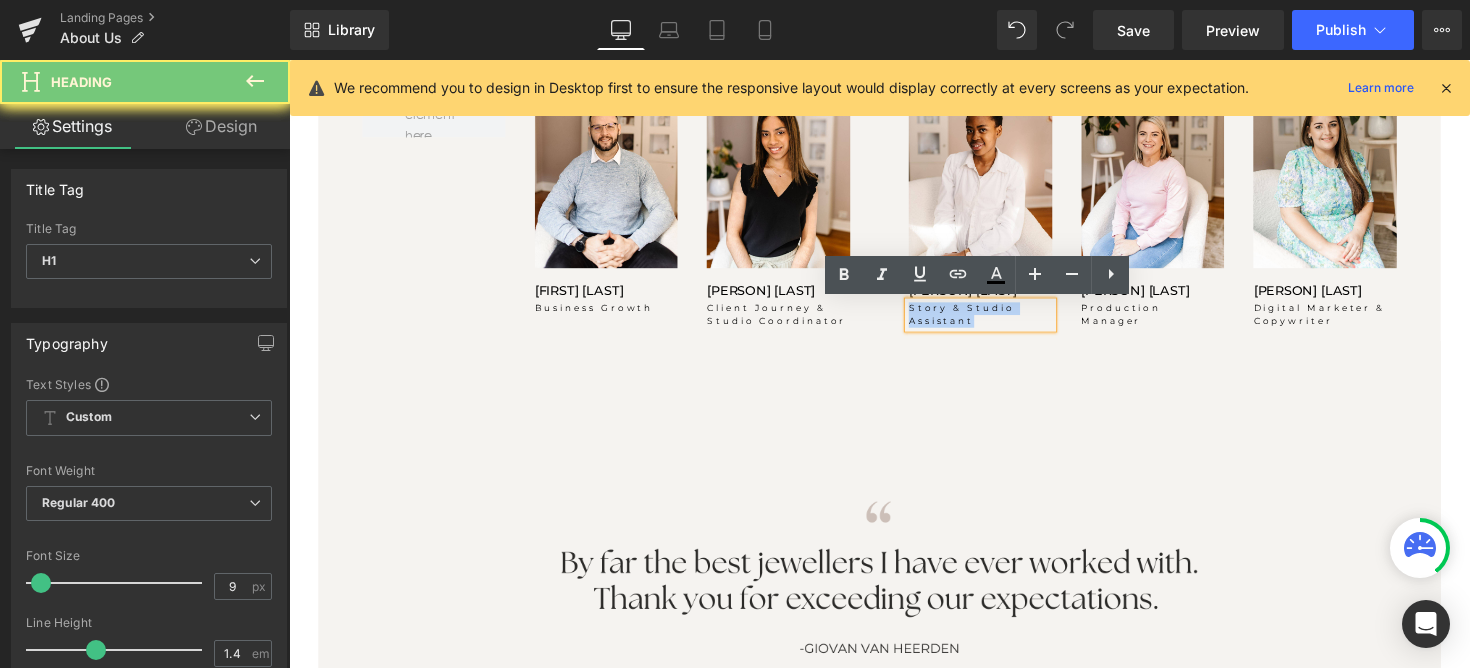 click on "Story & Studio Assistant" at bounding box center [997, 320] 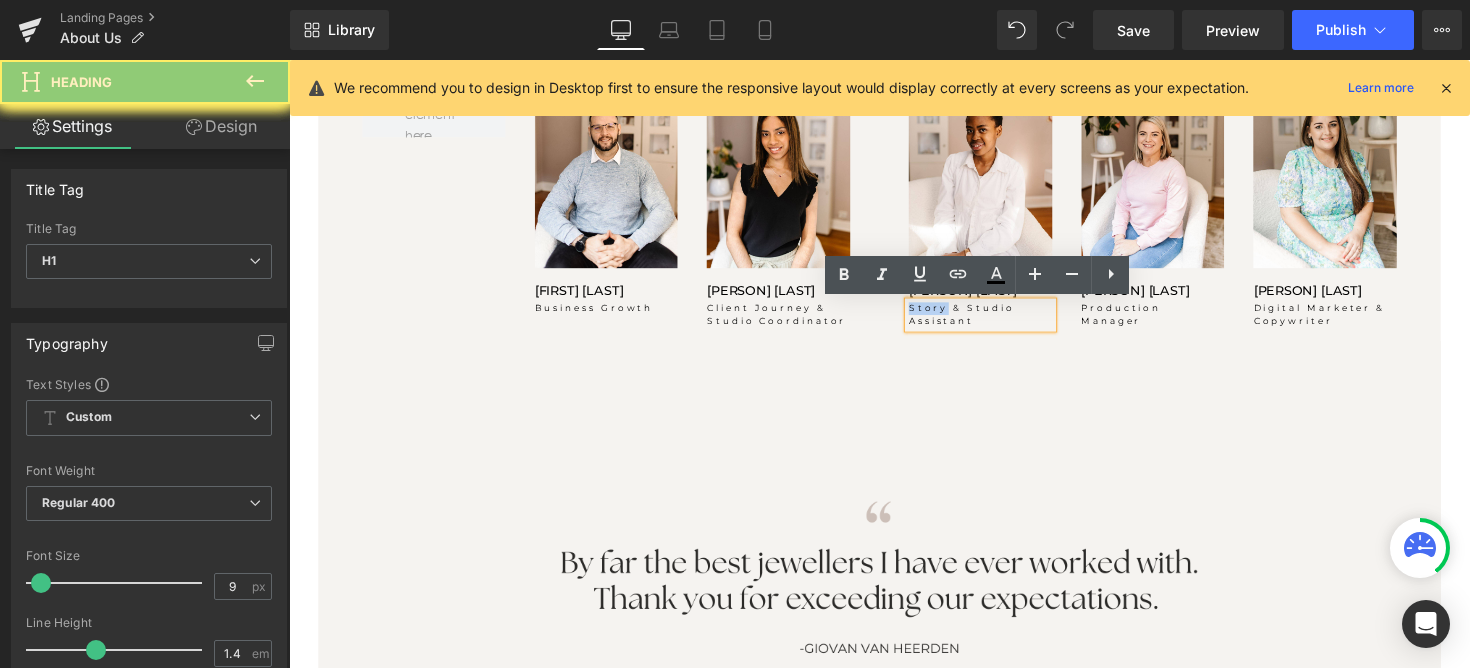 click on "Story & Studio Assistant" at bounding box center [997, 320] 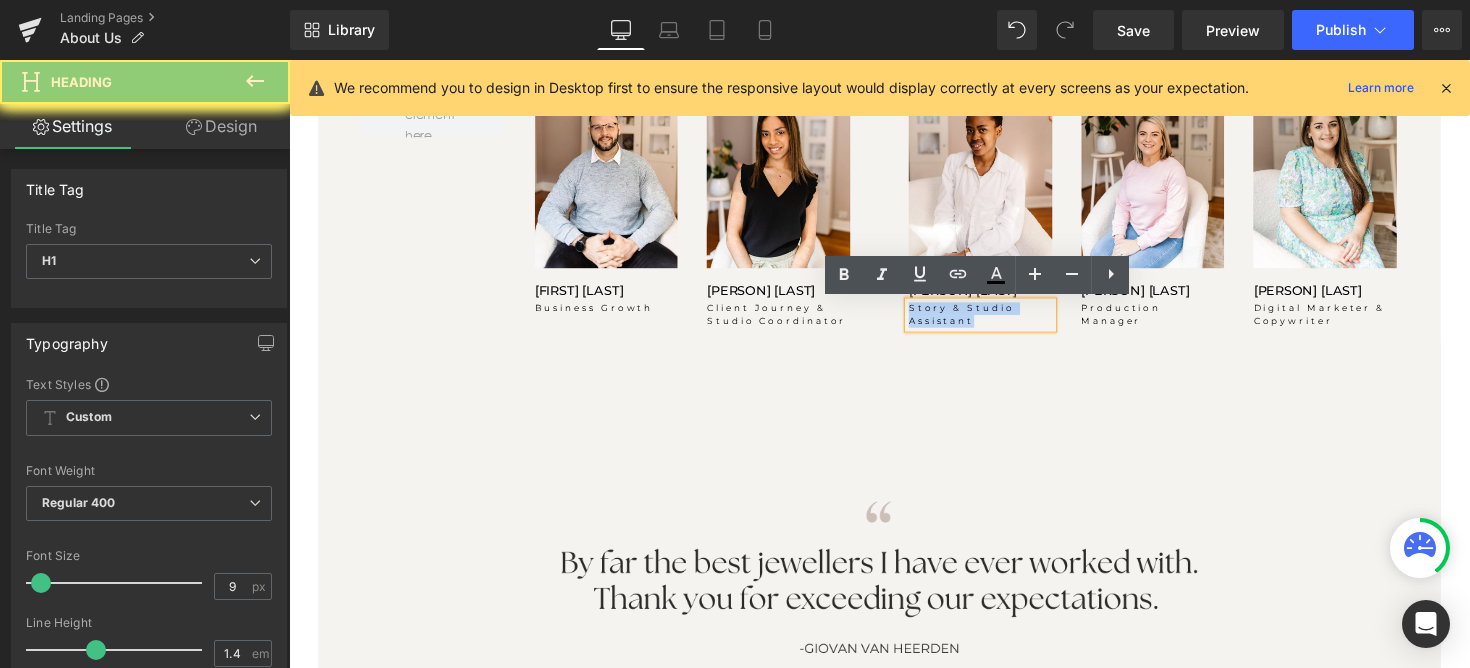 click on "Story & Studio Assistant" at bounding box center (997, 320) 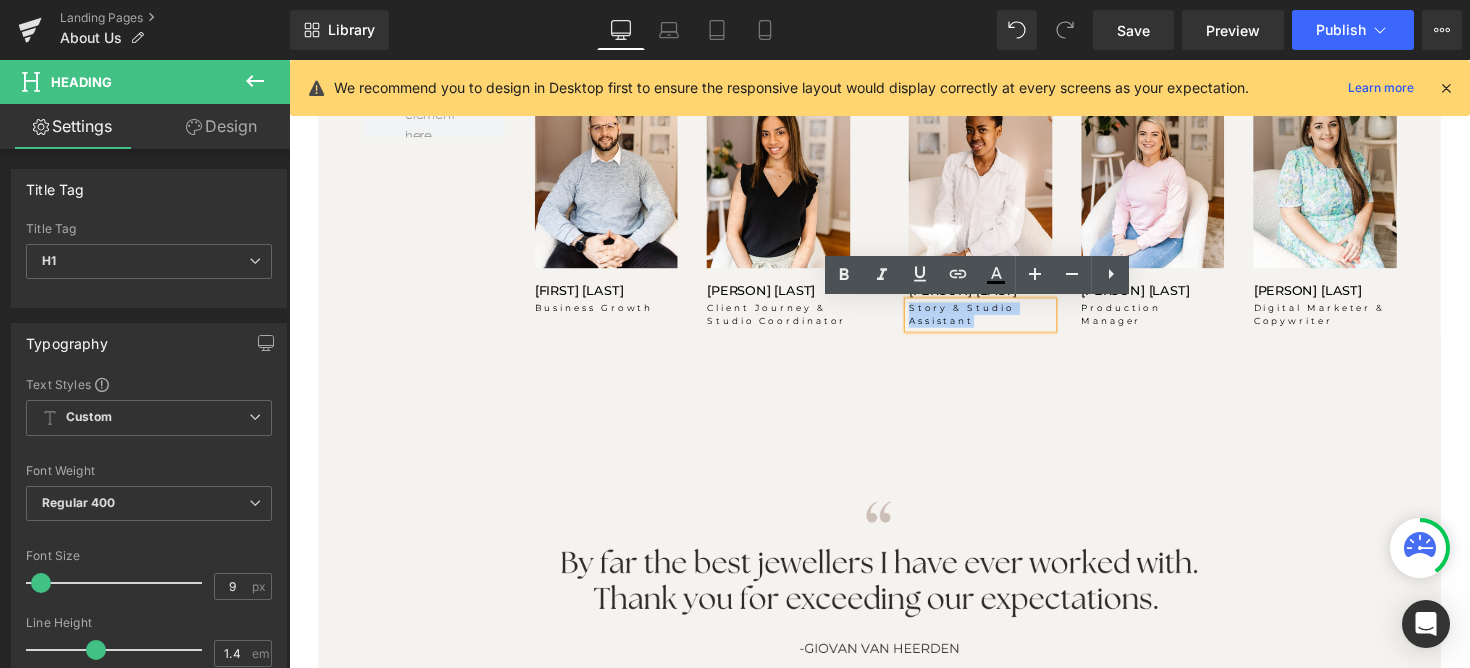 copy on "Story & Studio Assistant" 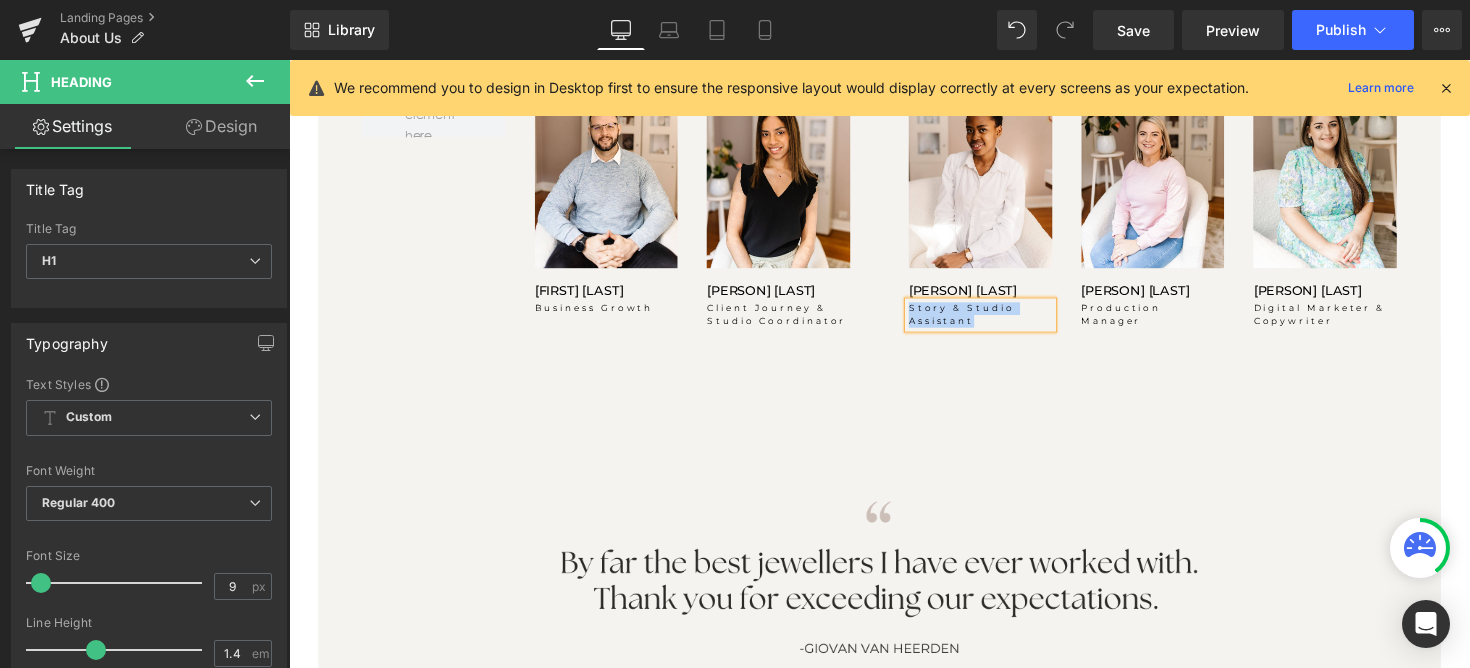 click on "Story & Studio Assistant" at bounding box center [997, 320] 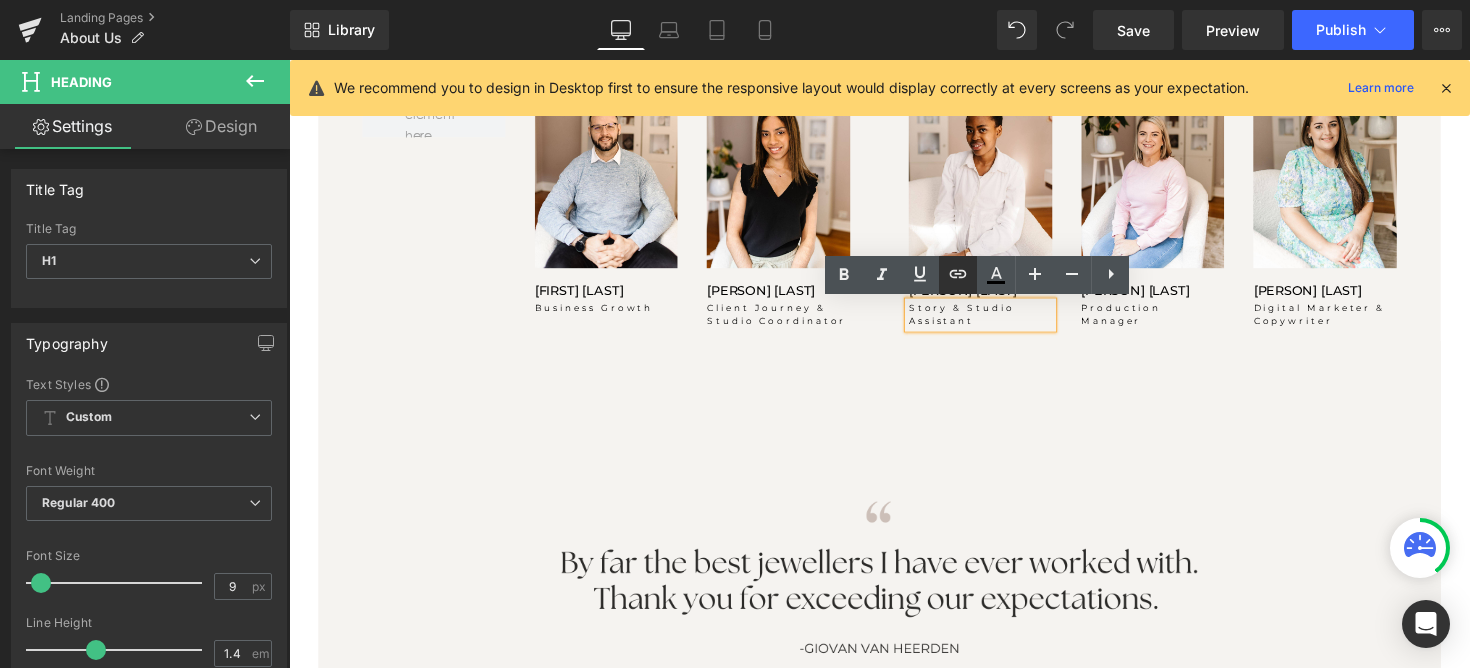 click at bounding box center (958, 275) 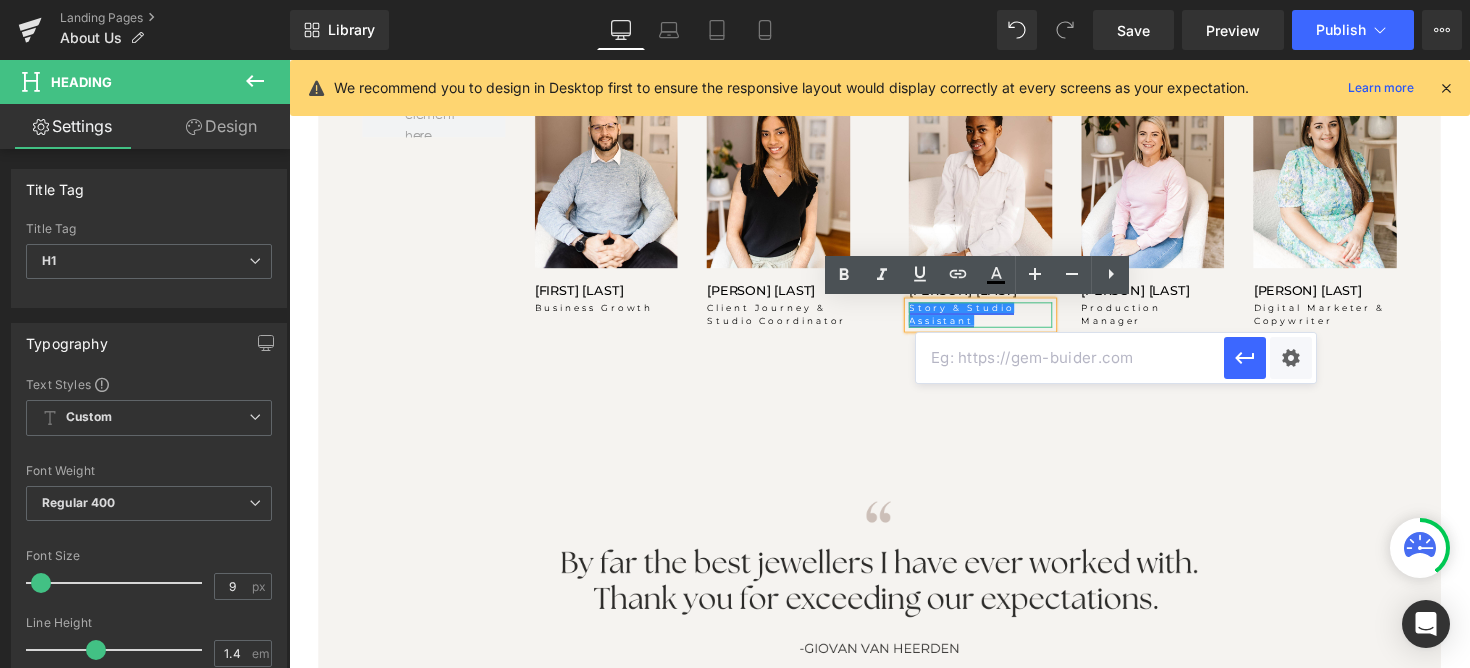 click on "Story & Studio Assistant" at bounding box center (978, 320) 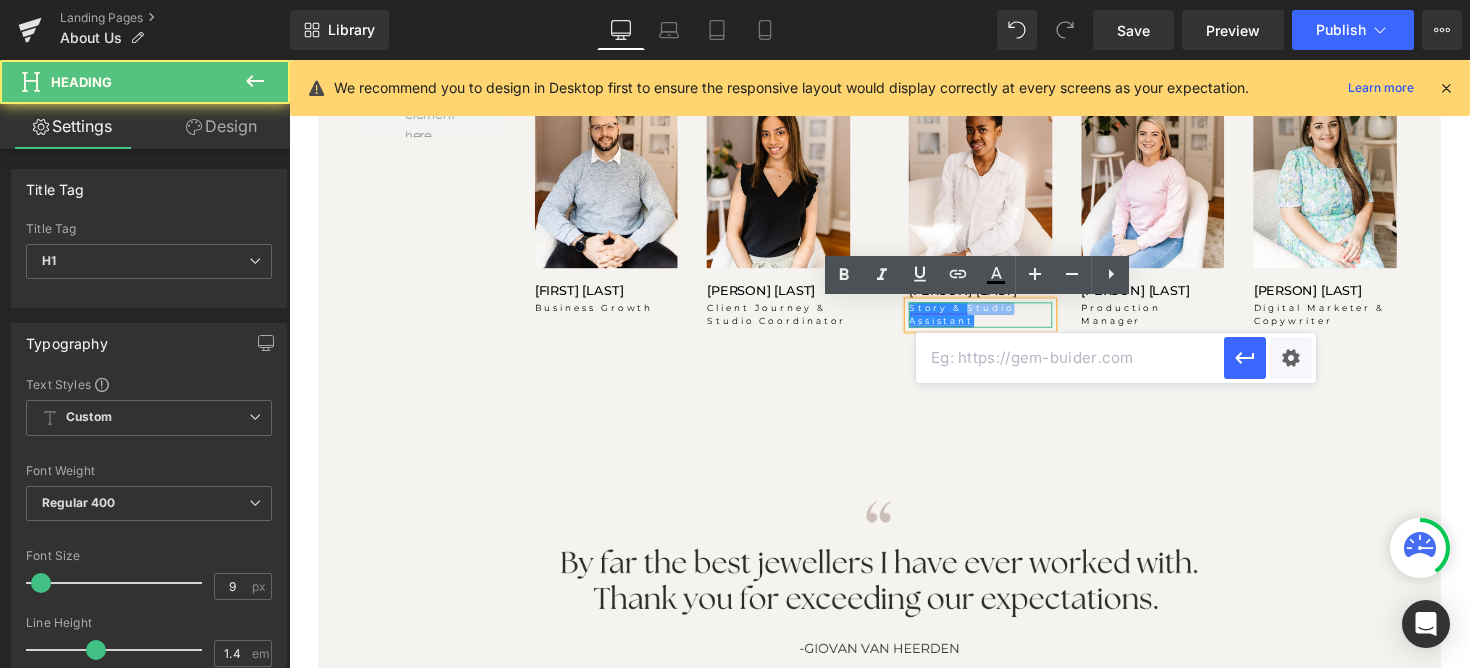 click on "Story & Studio Assistant" at bounding box center (978, 320) 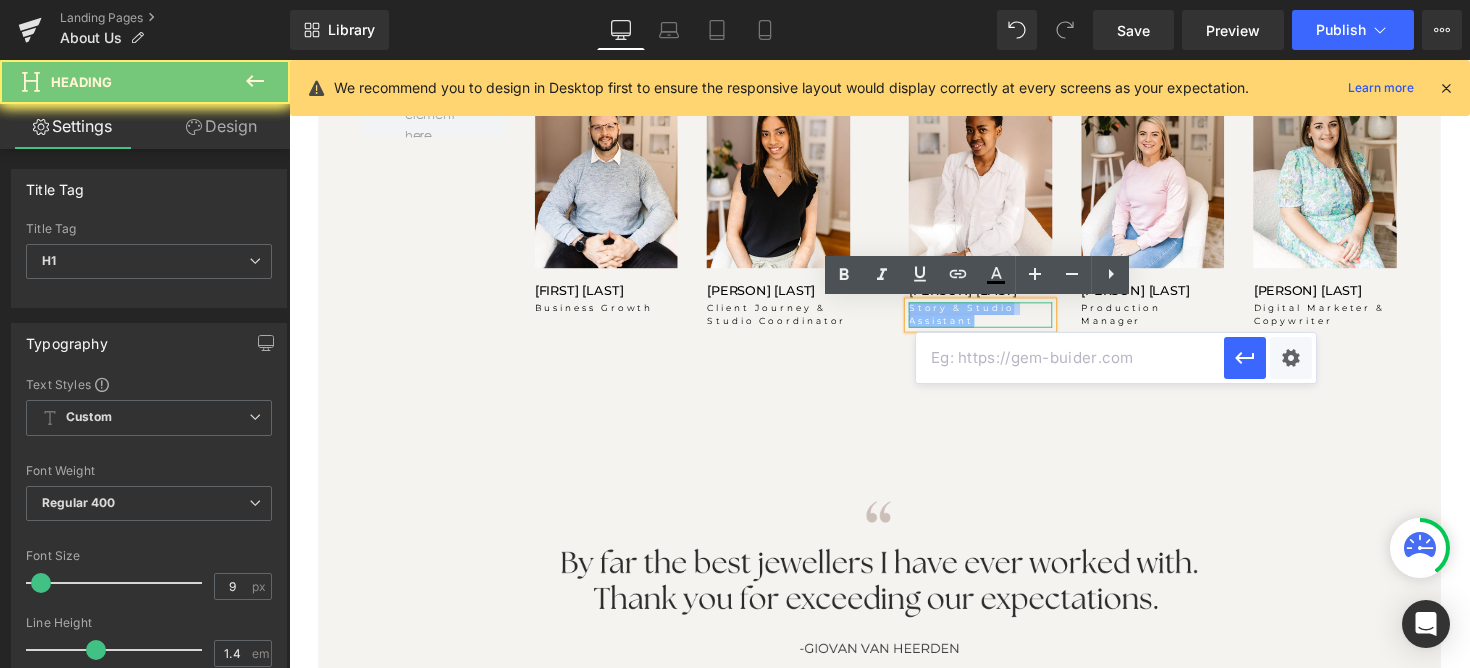 click on "Story & Studio Assistant" at bounding box center (978, 320) 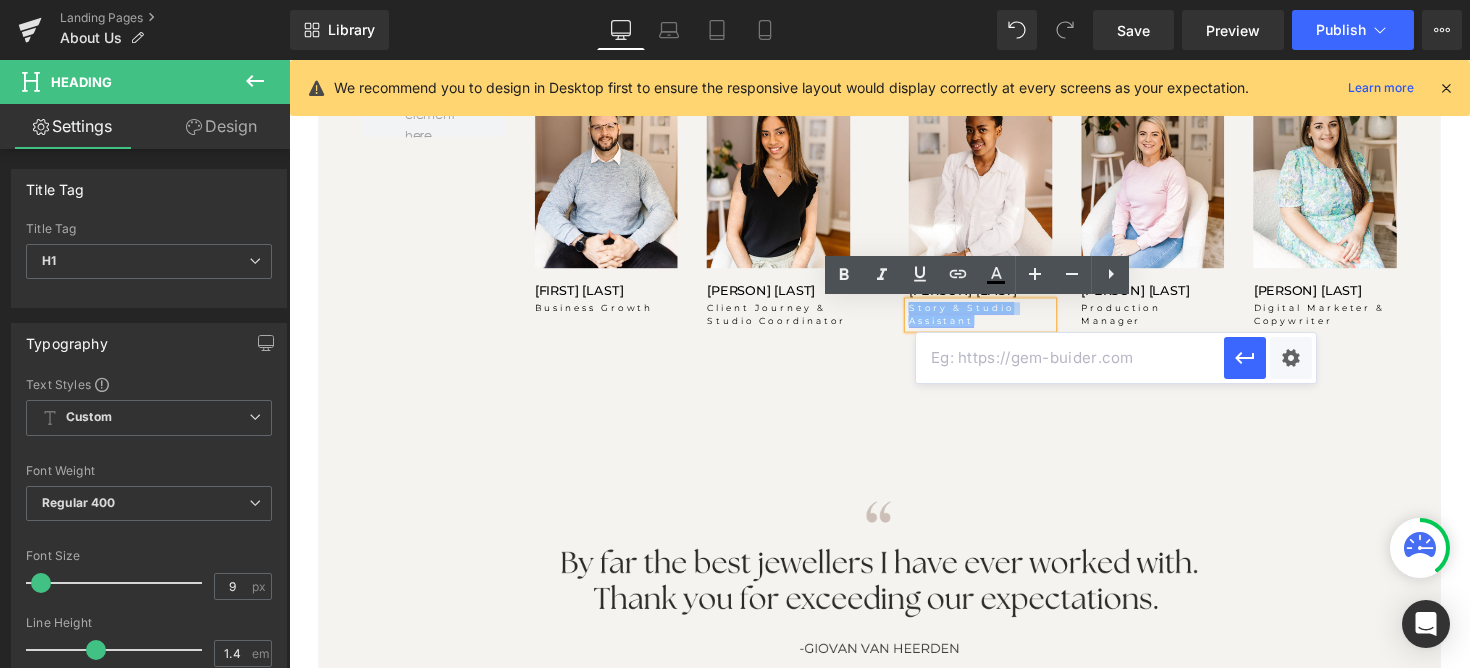 copy on "Story & Studio Assistant" 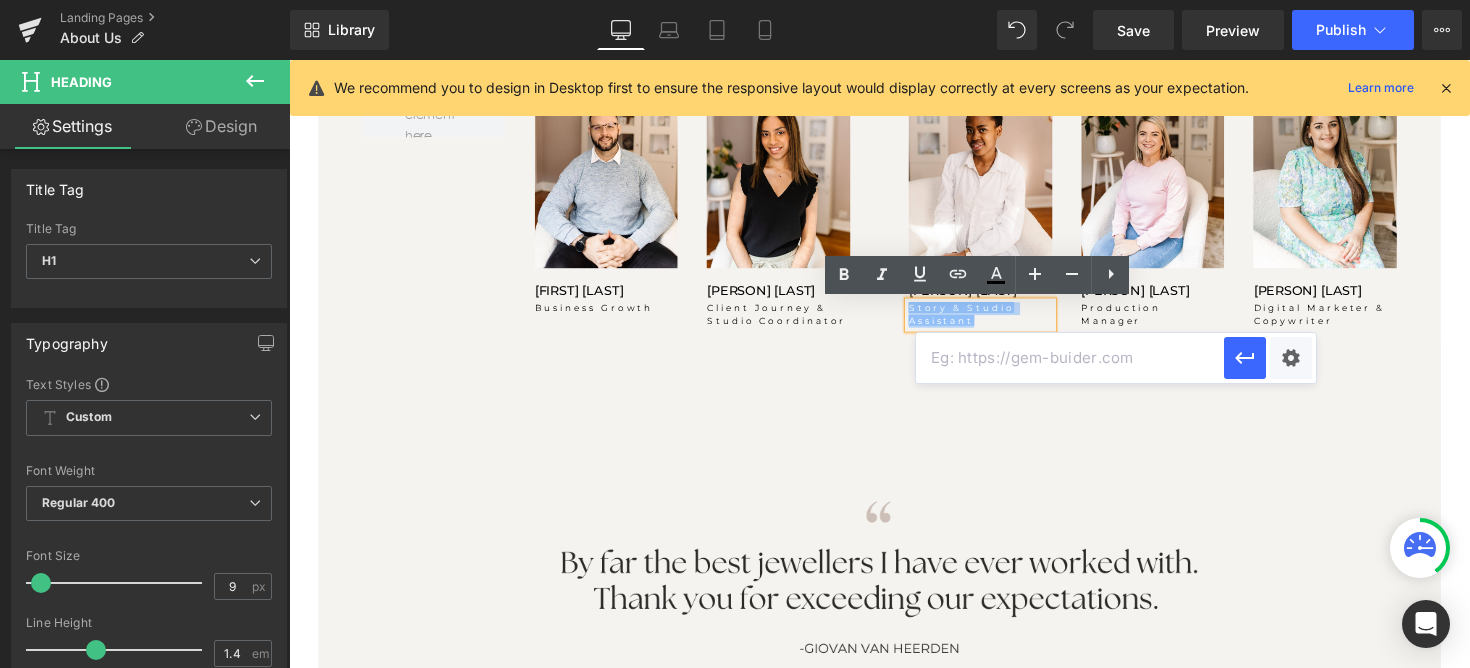 click on "Image         Image         Row         ABOUT [PERSON],  OUR FOUNDER  Heading         From an early age, my hands were always busy with small, creative projects. My favourite gift as an 8-year old was a jewellery-making kit my mom brought me from [CITY]. After my studies in Jewellery Design at [CITY], lecturing in Gemmology, I went on an adventure of doing a Creative internship in [CITY]. When I came home it was time to launch my dream business. I remember going for a jog whilst praying, asking for insight as to how to start this business. I heard one sentence: "write beautiful testimonies, and start with your jewellery." So that is what we set out to do and continue to do so today. Heading         Row         Image         Row         ABOUT [PERSON],  OUR FOUNDER  Heading         Heading         Row" at bounding box center [894, 830] 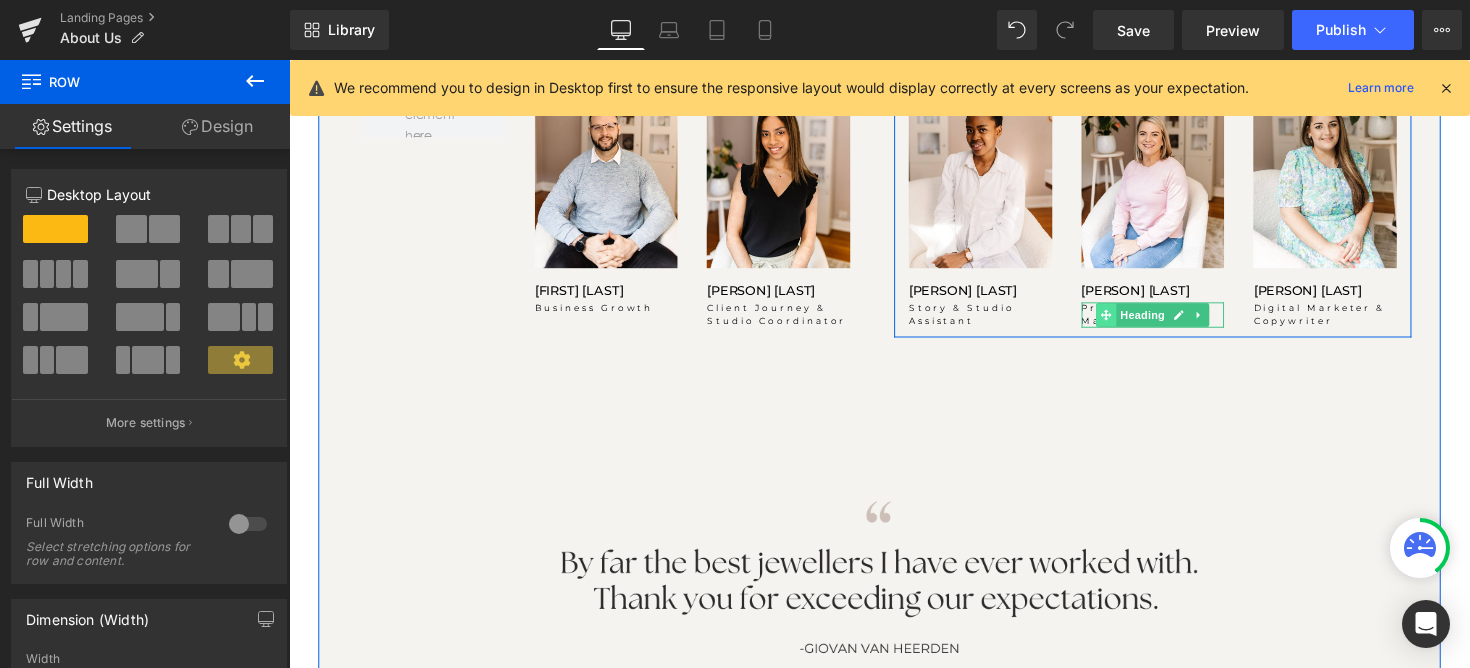 click at bounding box center (1126, 321) 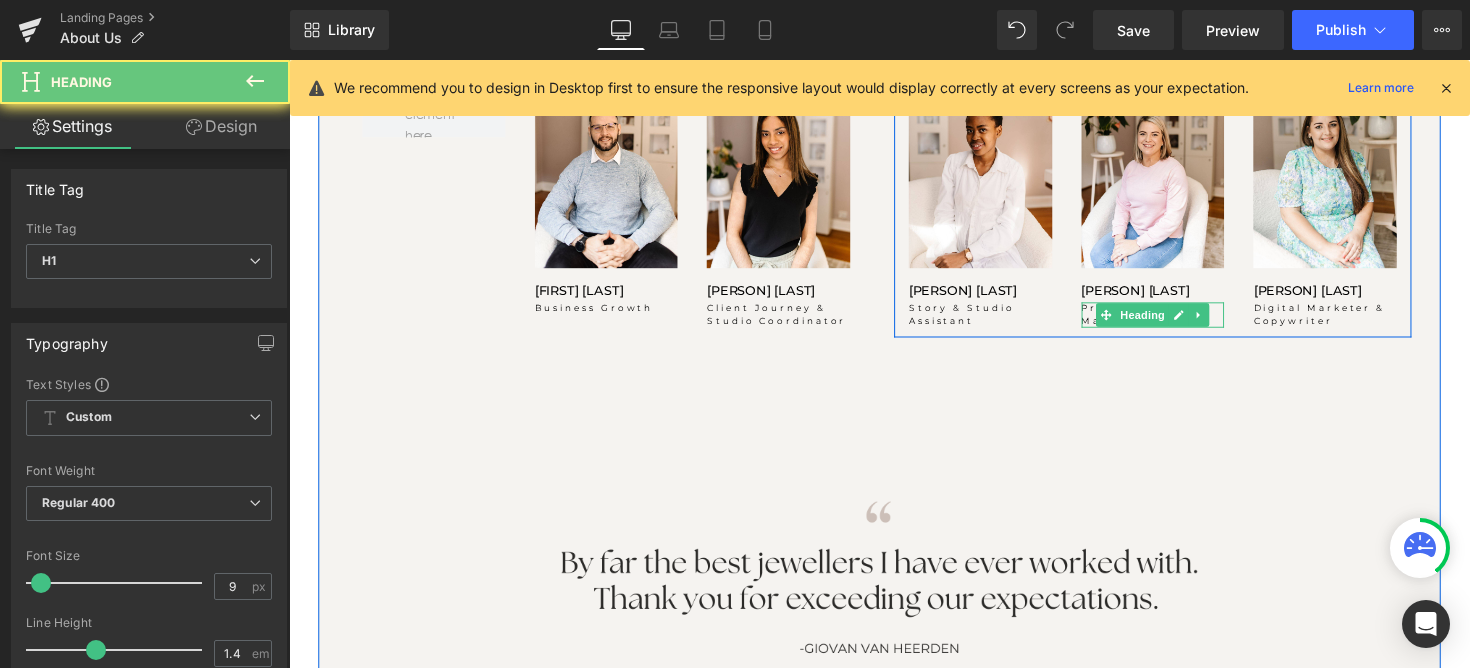 click on "Production Manager" at bounding box center [1174, 320] 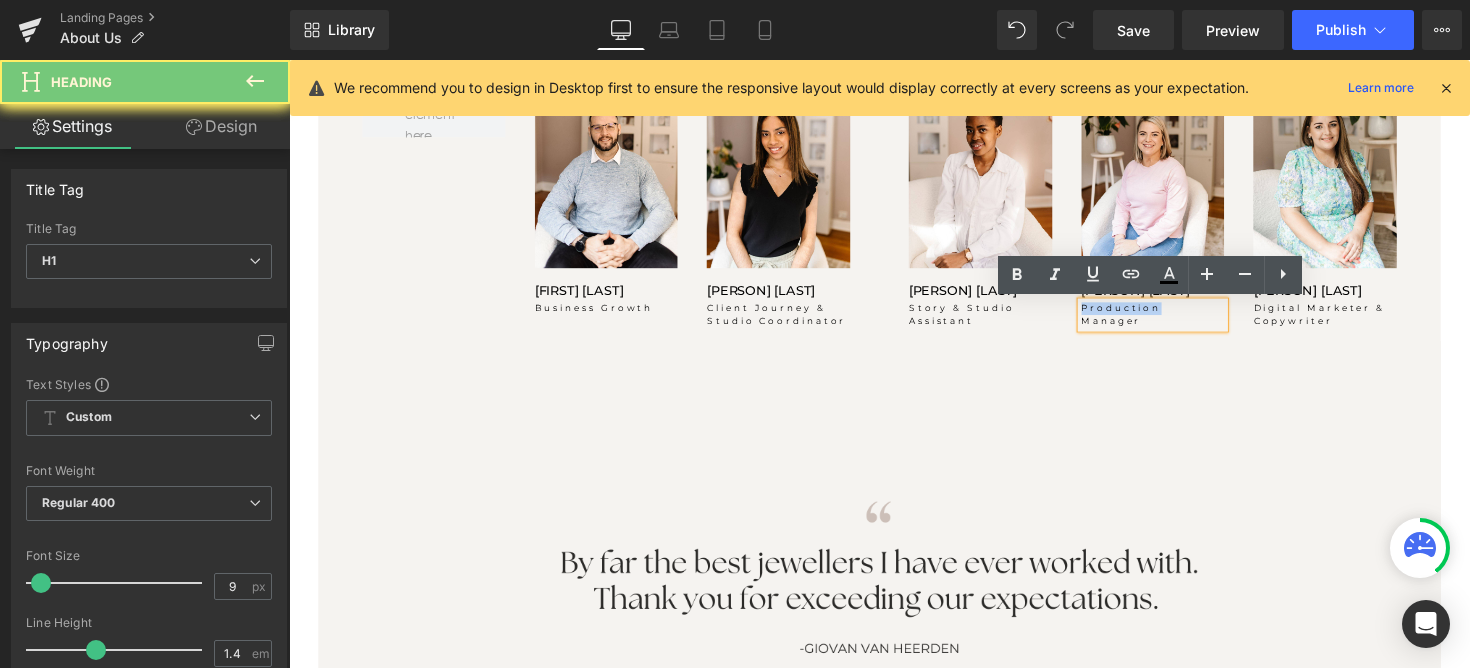 click on "Production Manager" at bounding box center [1174, 320] 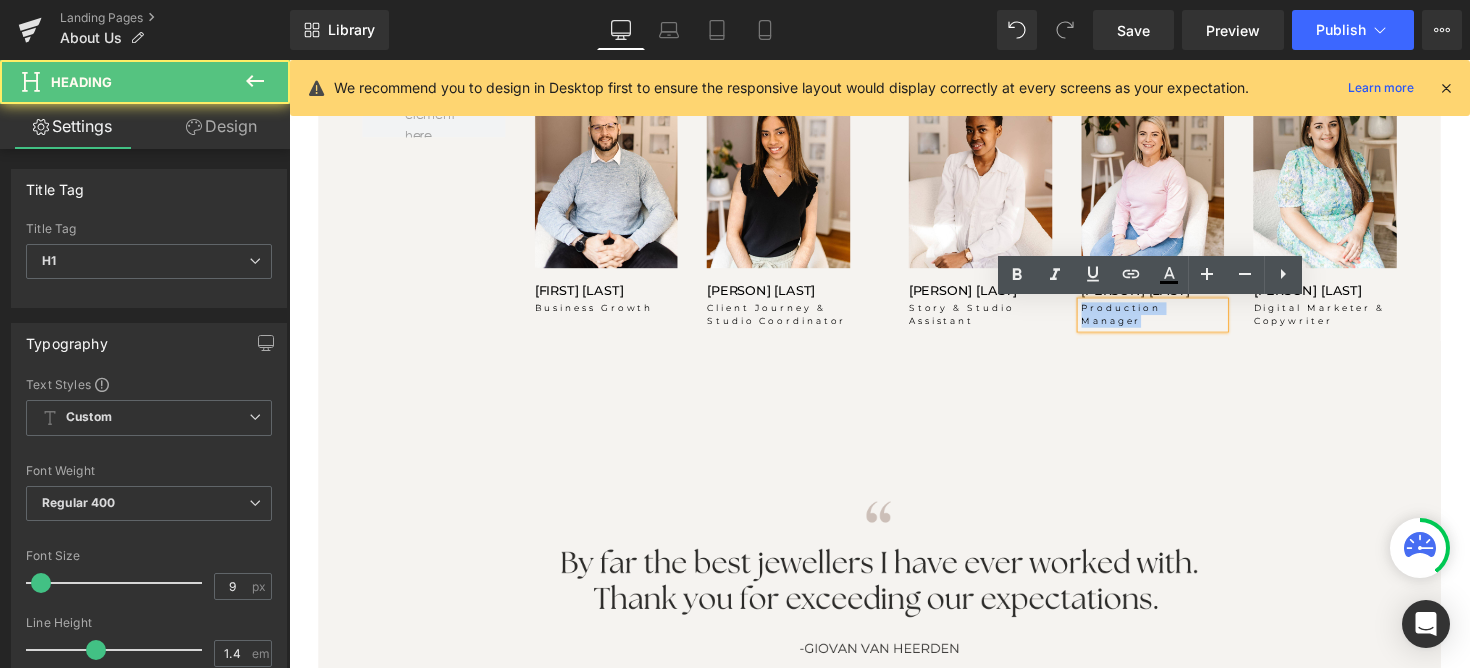click on "Production Manager" at bounding box center (1174, 320) 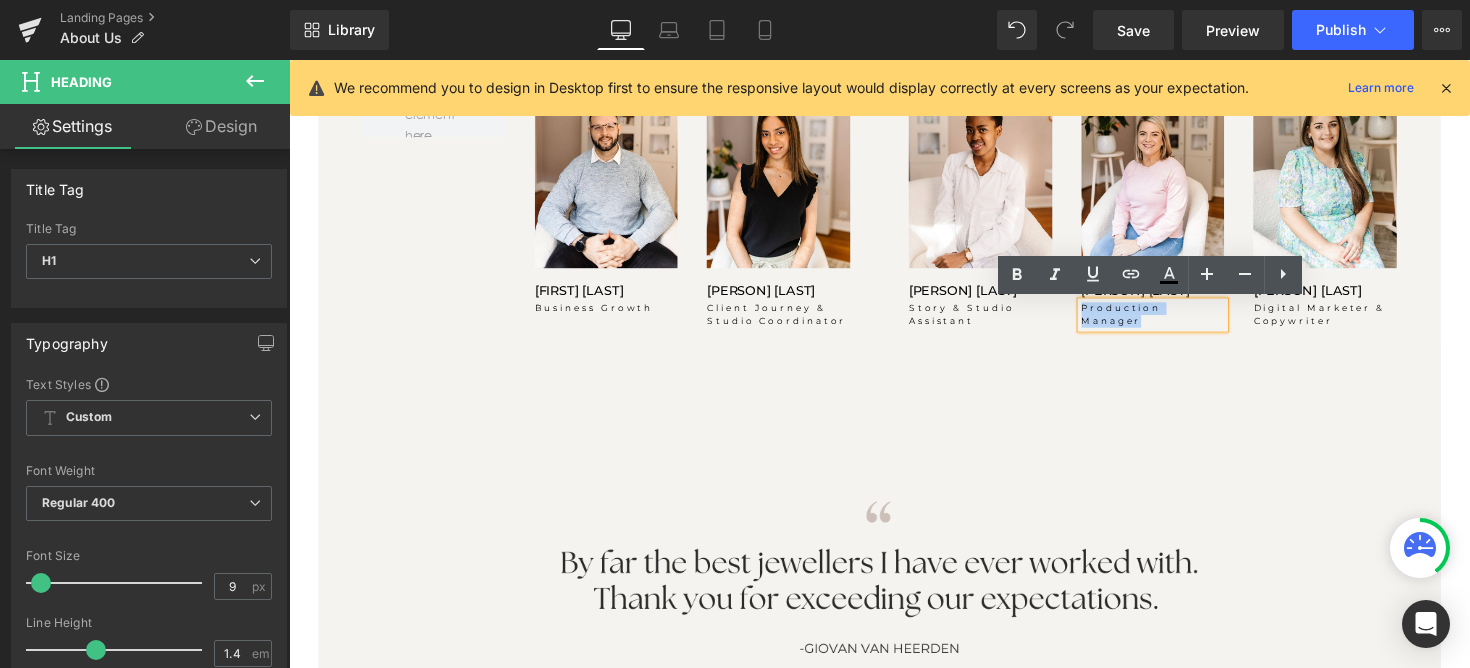copy on "Production Manager" 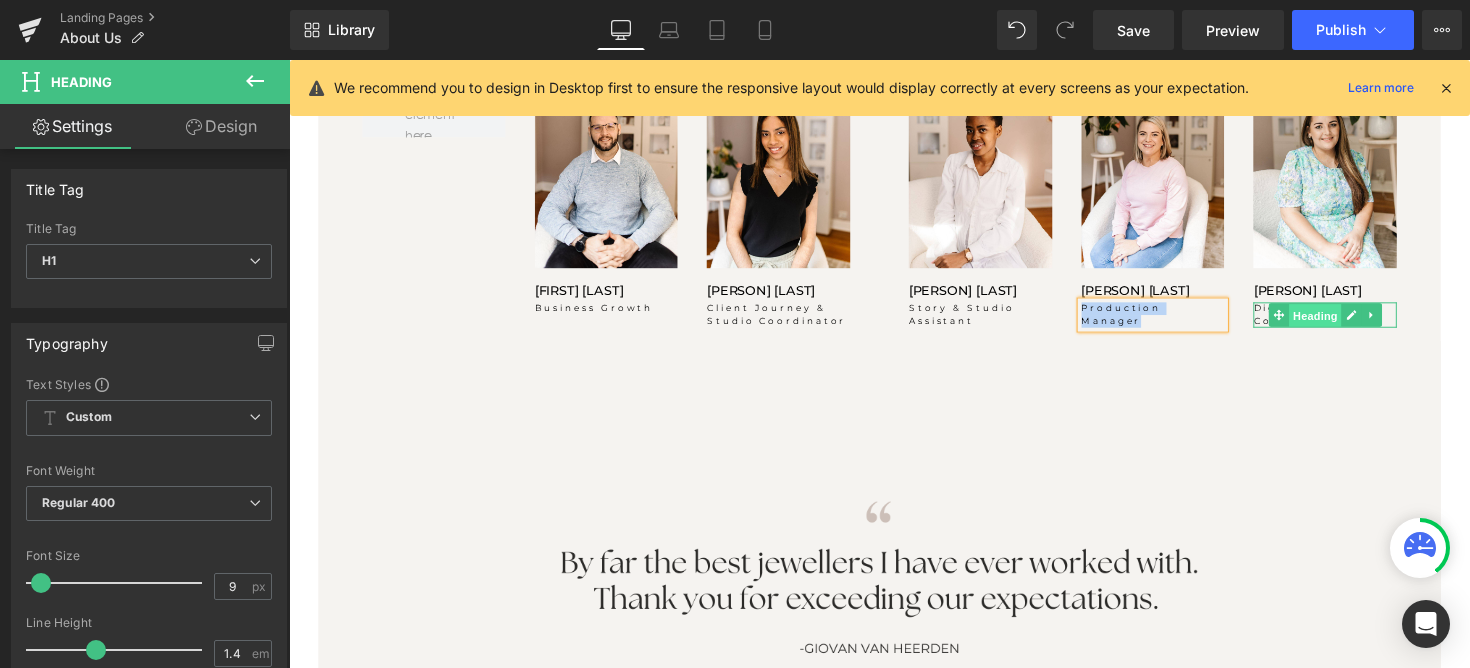 click on "Heading" at bounding box center [1340, 322] 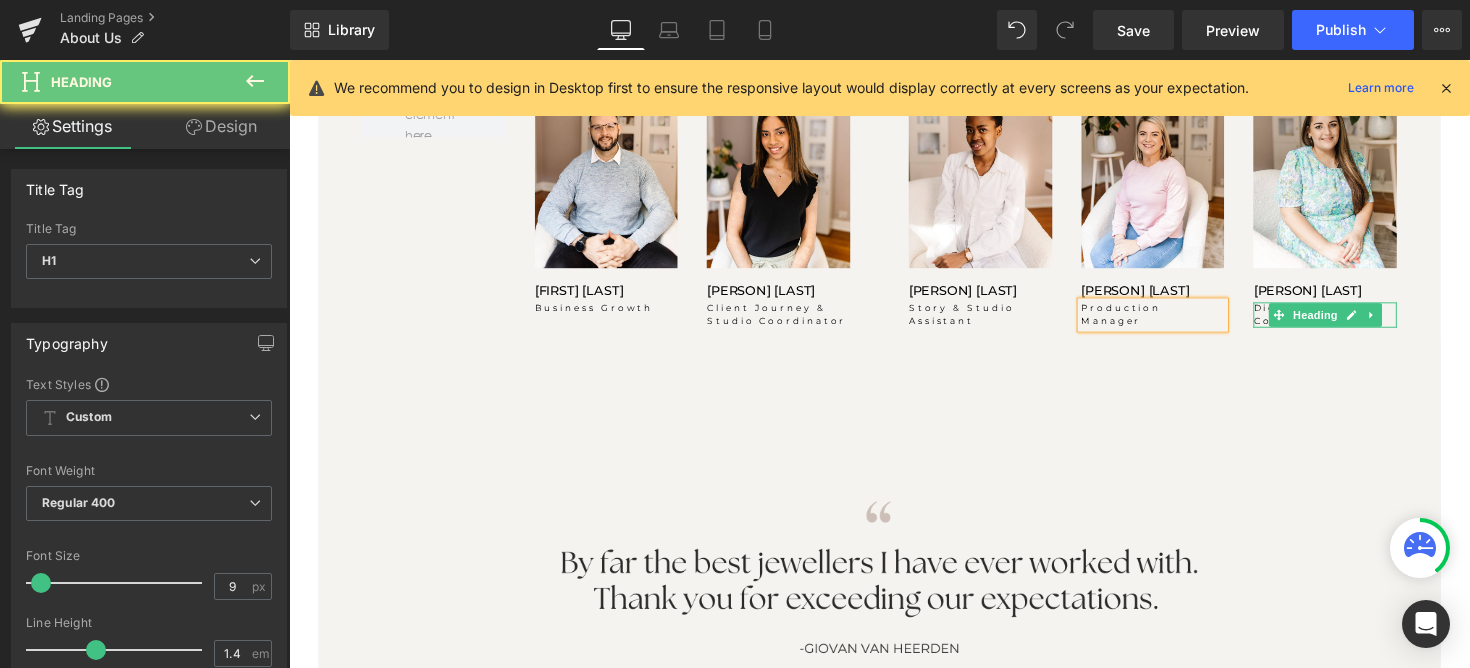 click on "Digital Marketer & Copywriter" at bounding box center [1350, 320] 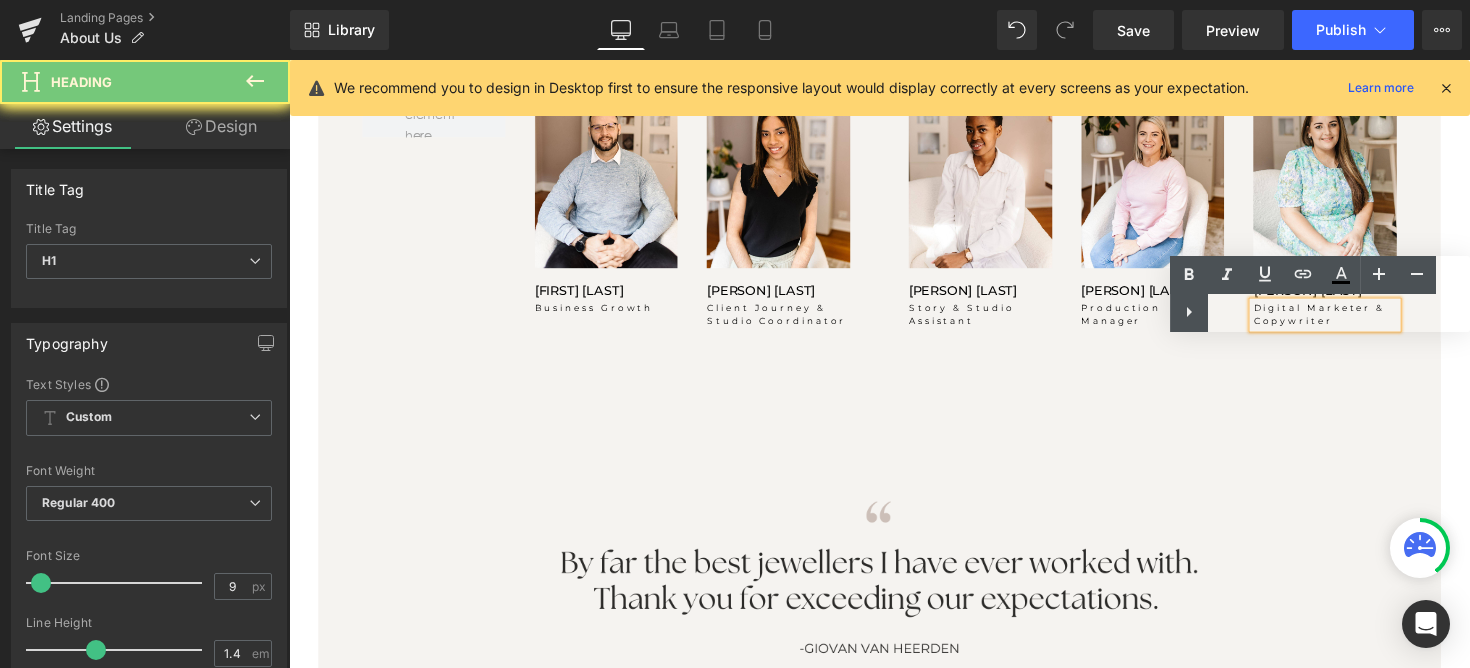 click on "Text Color Highlight Color #333333" at bounding box center (1320, 294) 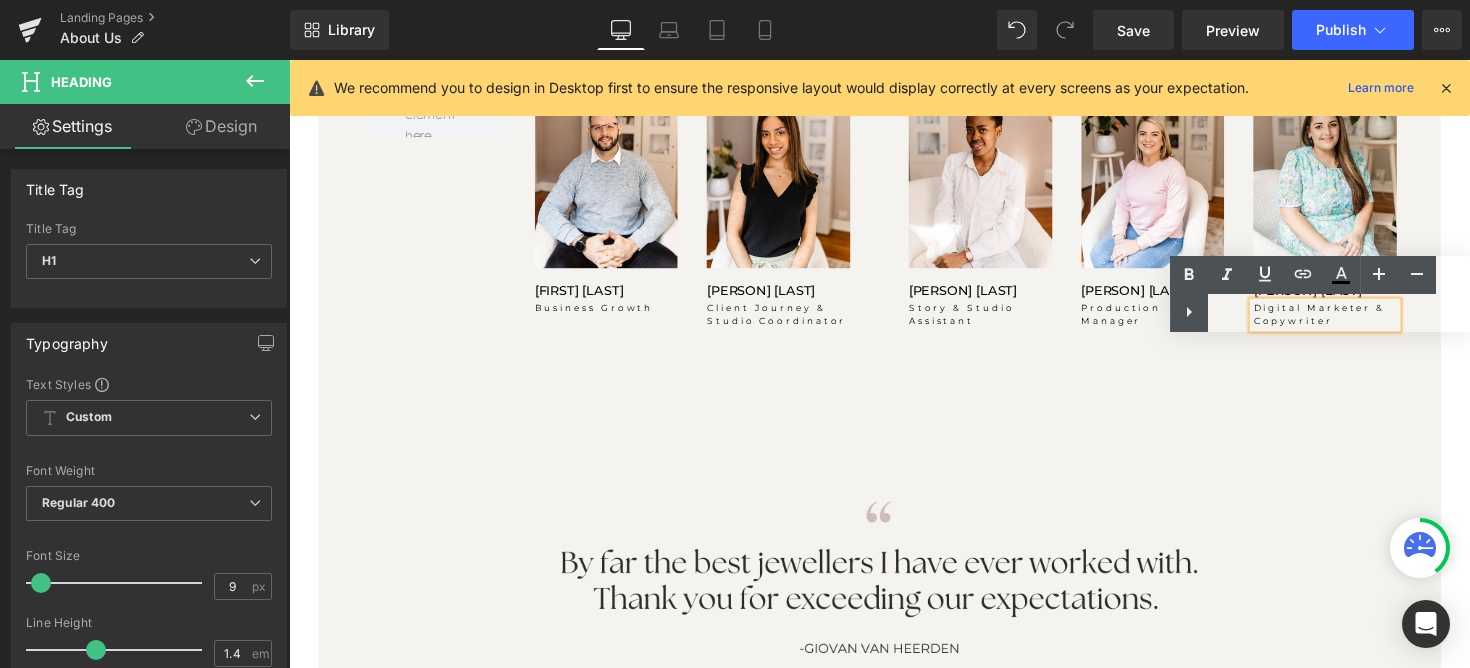 click on "Text Color Highlight Color #333333" at bounding box center (1320, 294) 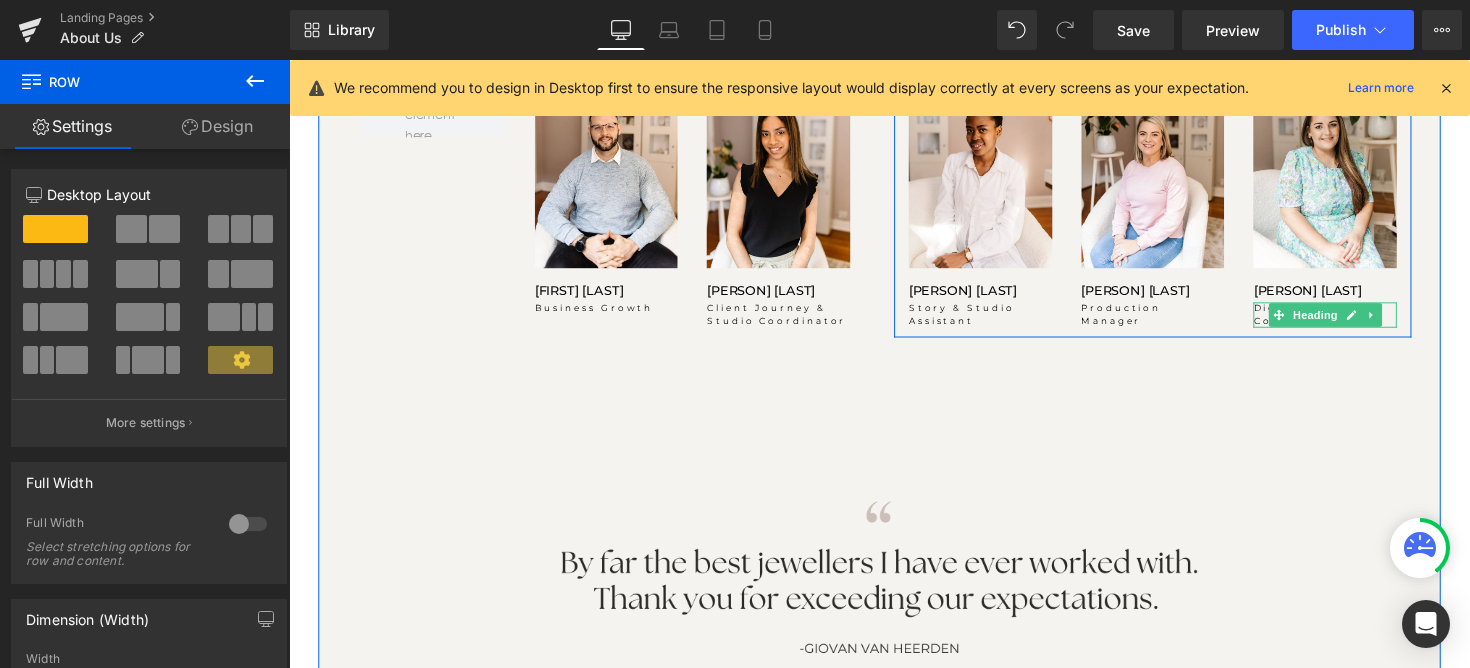click on "Digital Marketer & Copywriter" at bounding box center [1350, 320] 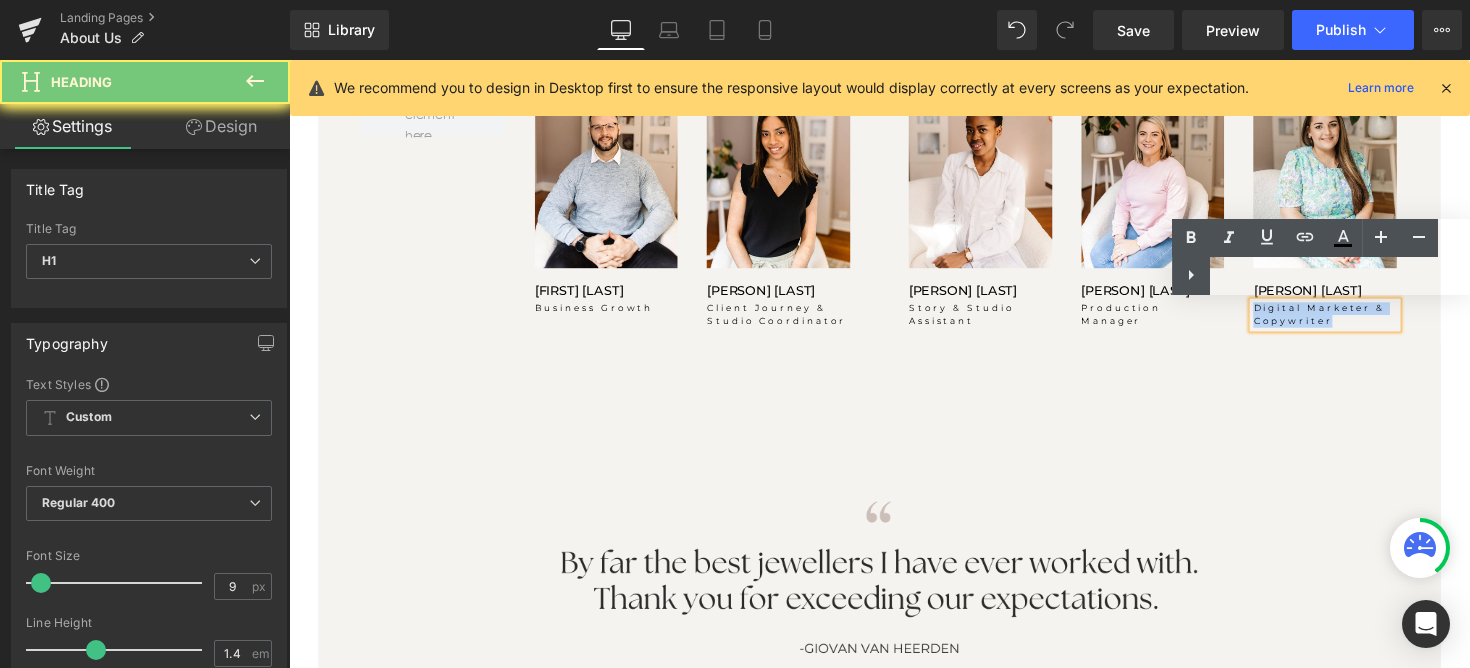 click on "Digital Marketer & Copywriter" at bounding box center (1350, 320) 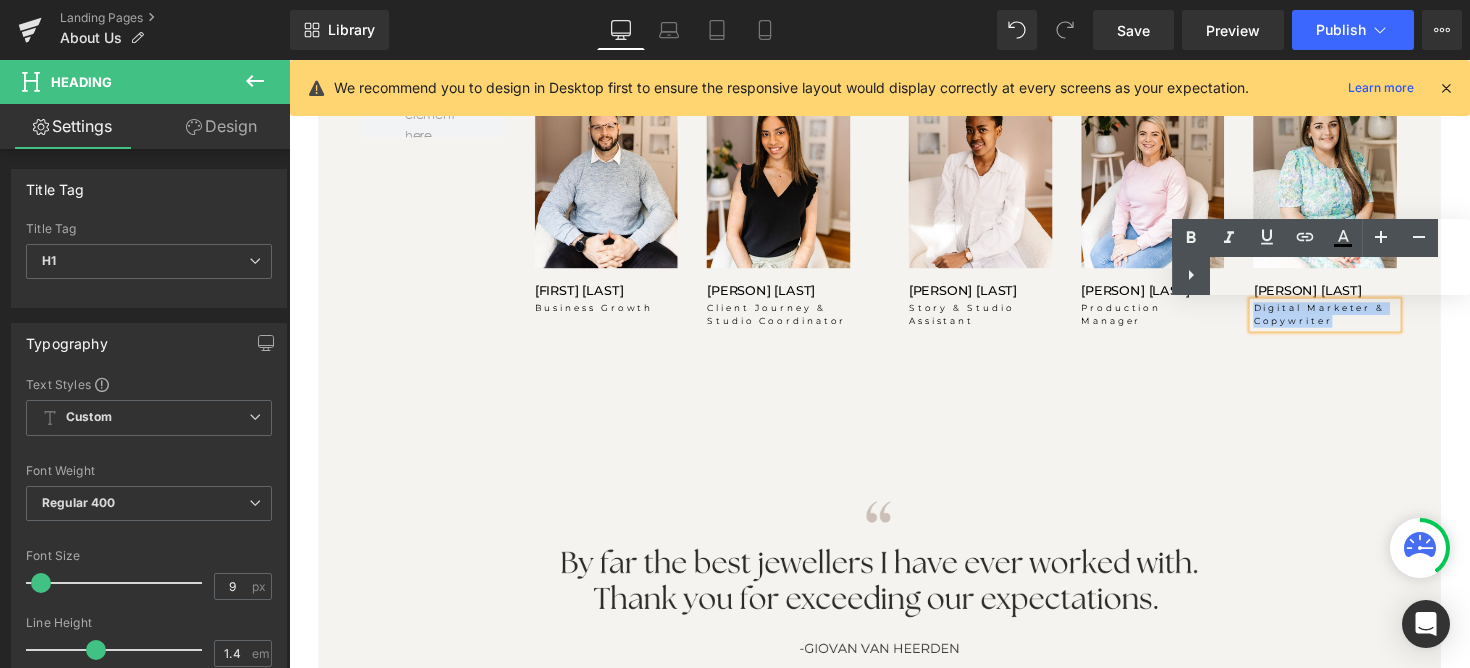 copy on "Digital Marketer & Copywriter" 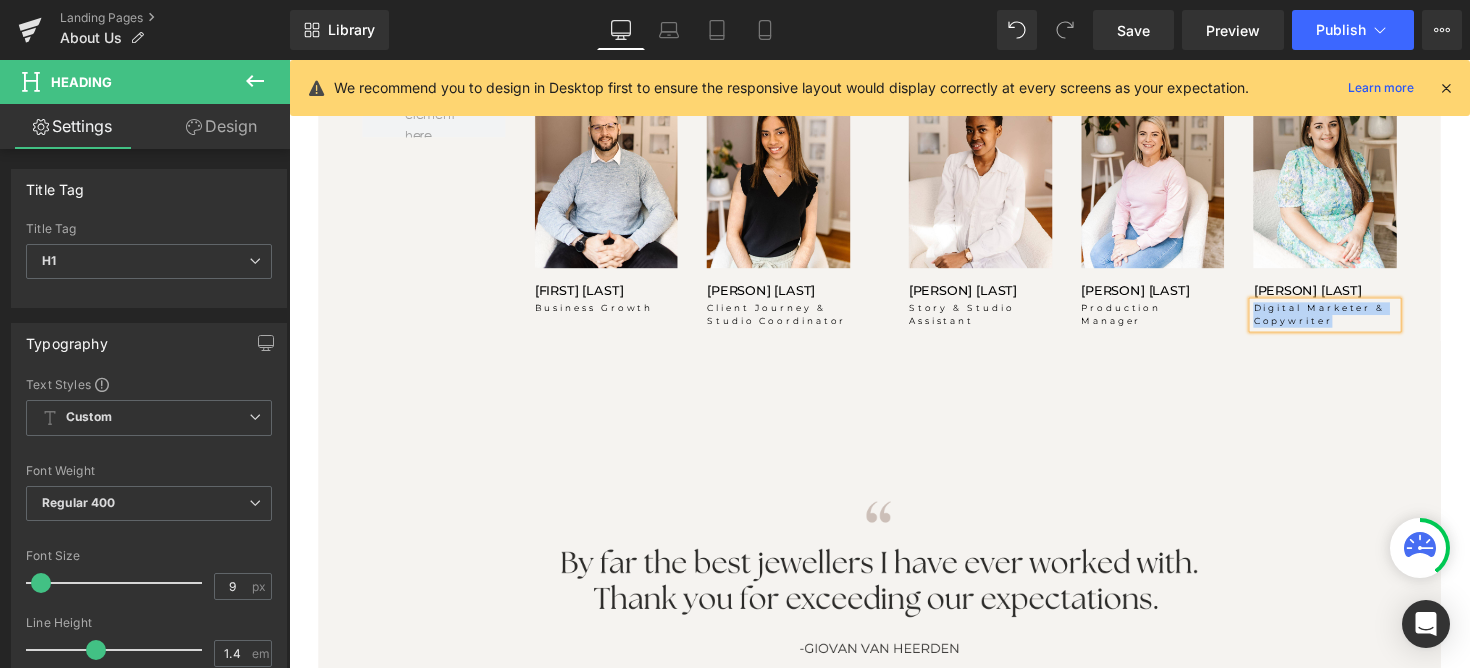 click on "Image         Image         Row         ABOUT [PERSON],  OUR FOUNDER  Heading         From an early age, my hands were always busy with small, creative projects. My favourite gift as an 8-year old was a jewellery-making kit my mom brought me from [CITY]. After my studies in Jewellery Design at [CITY], lecturing in Gemmology, I went on an adventure of doing a Creative internship in [CITY]. When I came home it was time to launch my dream business. I remember going for a jog whilst praying, asking for insight as to how to start this business. I heard one sentence: "write beautiful testimonies, and start with your jewellery." So that is what we set out to do and continue to do so today. Heading         Row         Image         Row         ABOUT [PERSON],  OUR FOUNDER  Heading         Heading         Row" at bounding box center [894, 830] 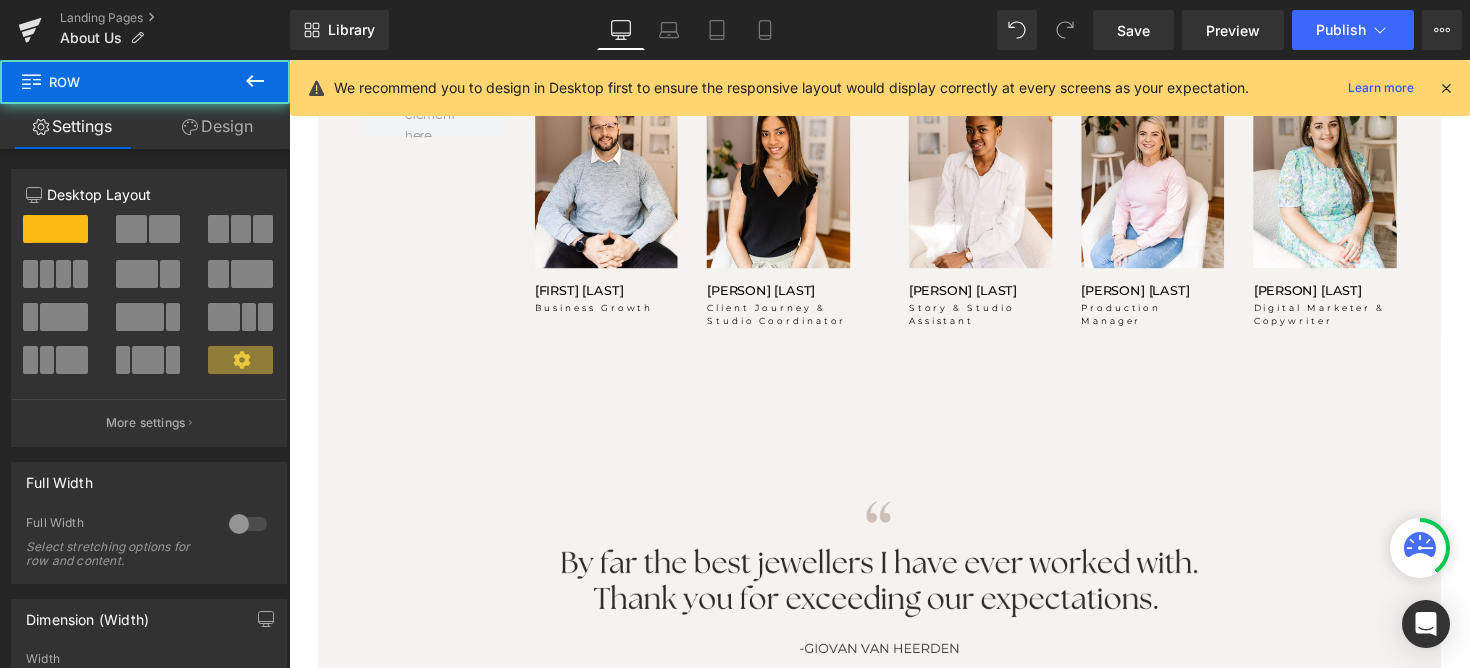 click at bounding box center [255, 82] 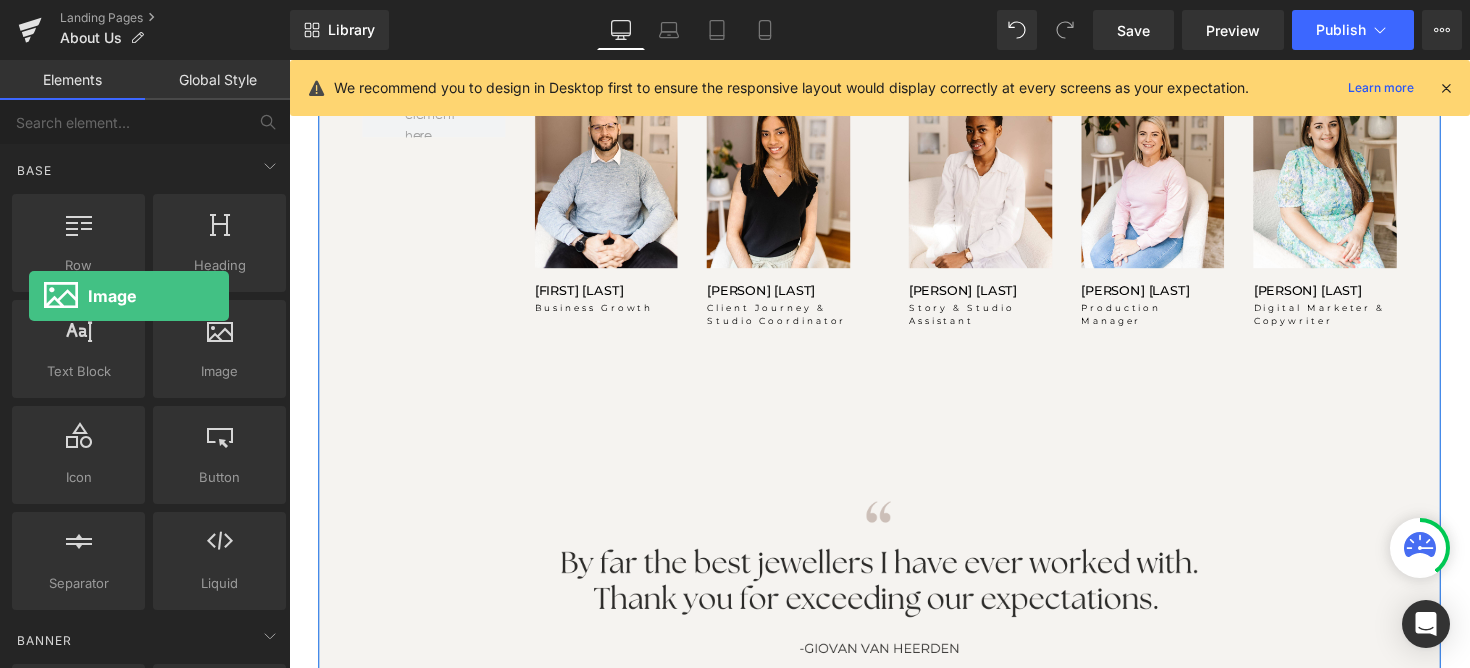 drag, startPoint x: 170, startPoint y: 355, endPoint x: 6, endPoint y: 244, distance: 198.03282 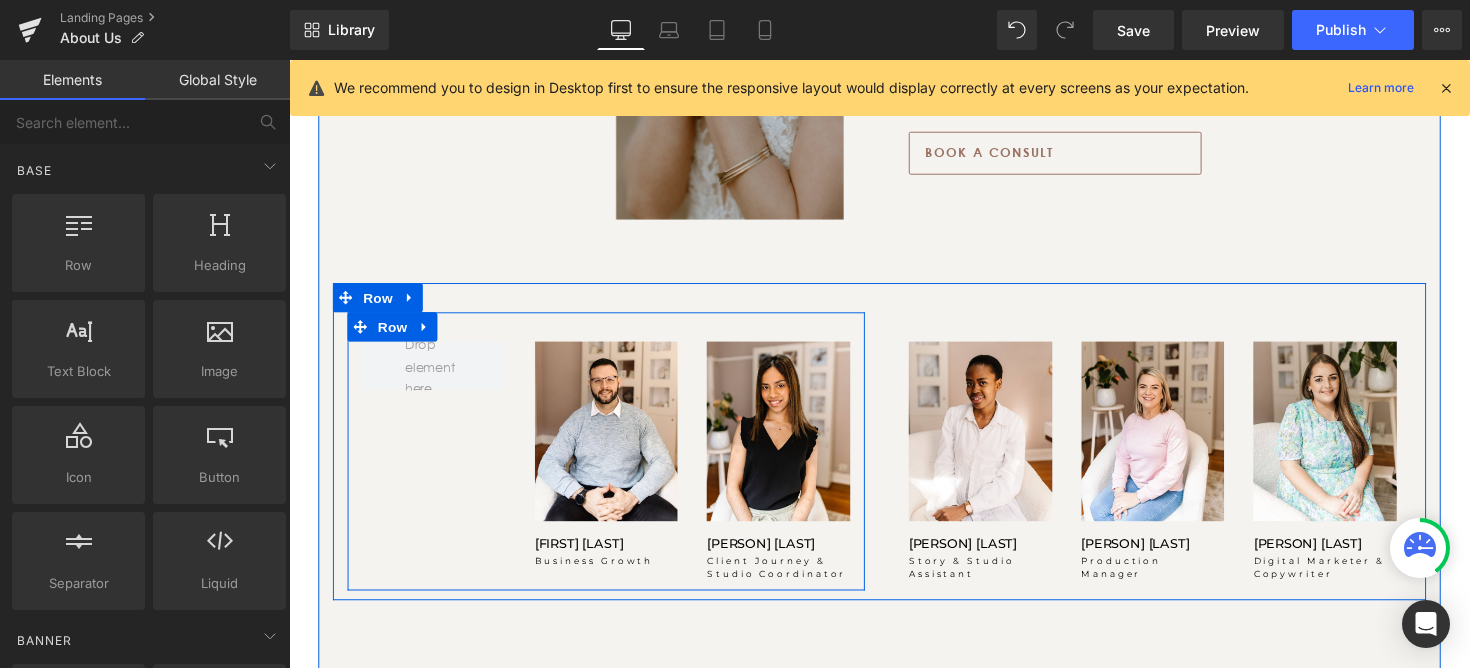 scroll, scrollTop: 1476, scrollLeft: 0, axis: vertical 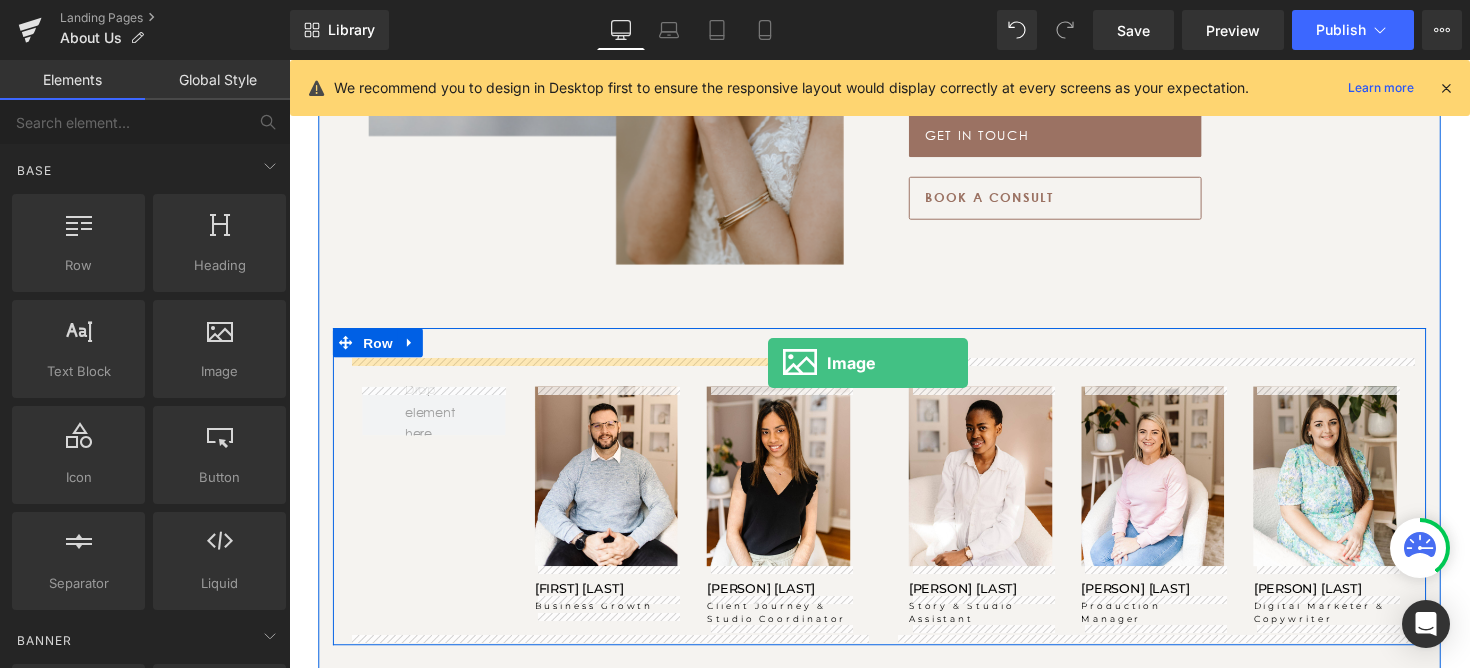 drag, startPoint x: 487, startPoint y: 409, endPoint x: 780, endPoint y: 369, distance: 295.71777 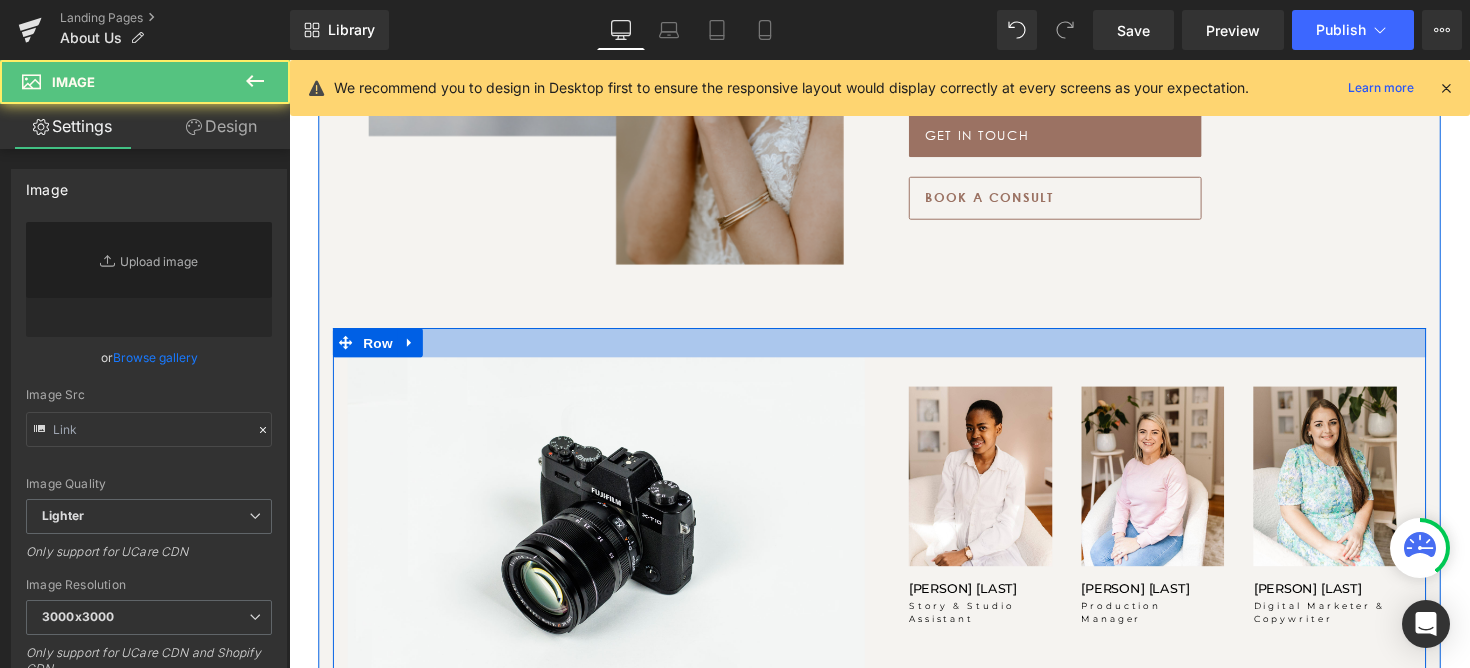 type on "//d1um8515vdn9kb.cloudfront.net/images/parallax.jpg" 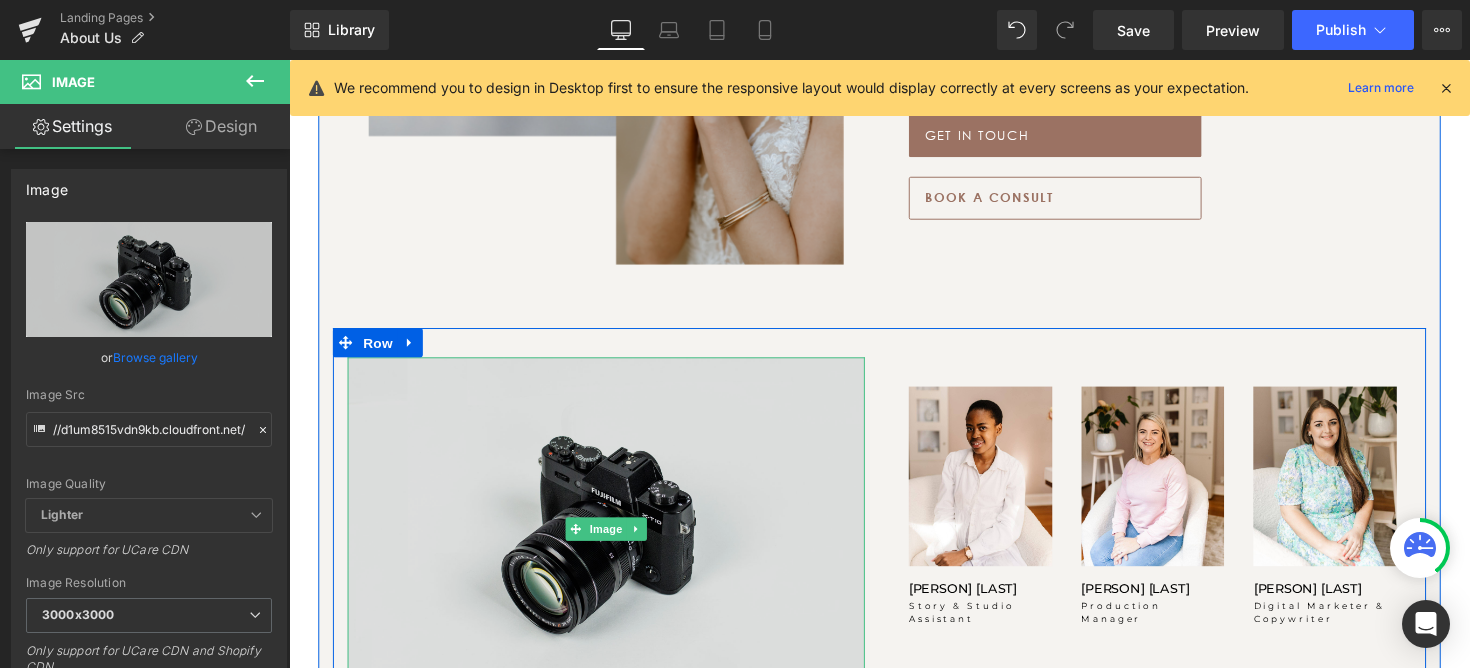 click at bounding box center [614, 540] 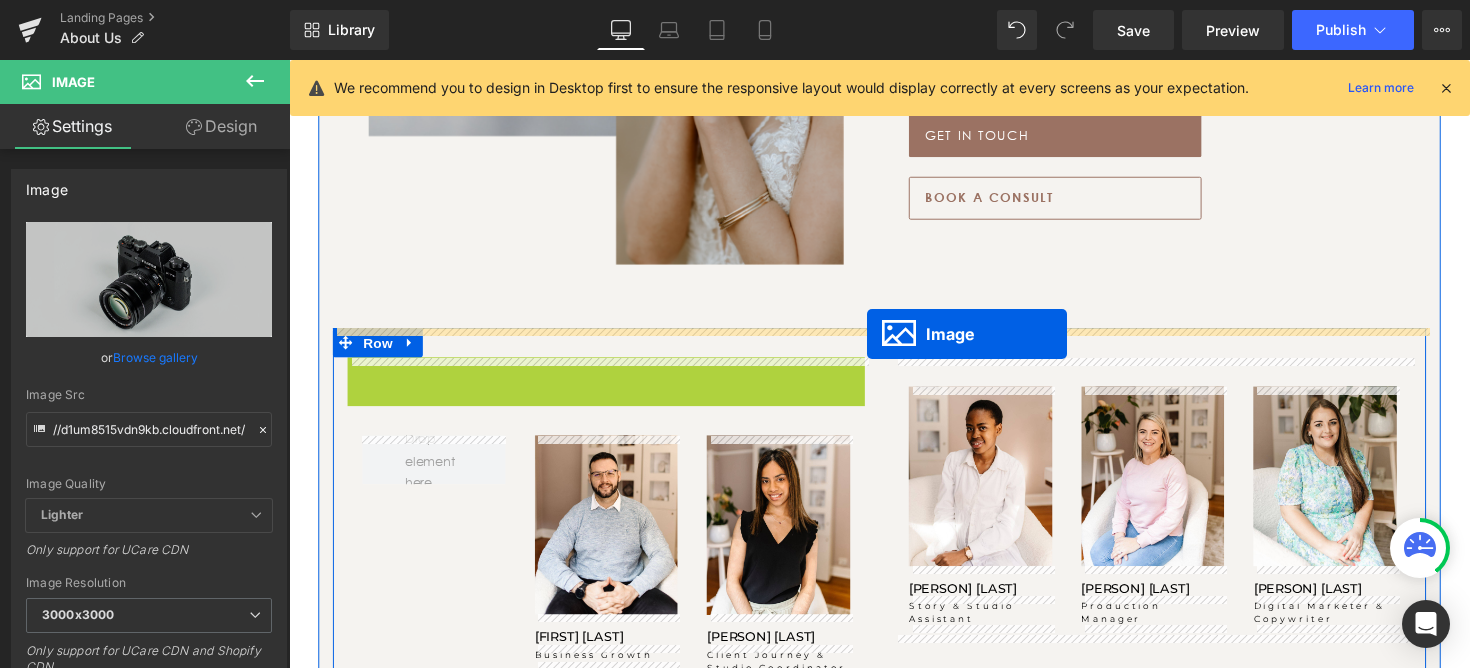drag, startPoint x: 579, startPoint y: 539, endPoint x: 881, endPoint y: 341, distance: 361.12048 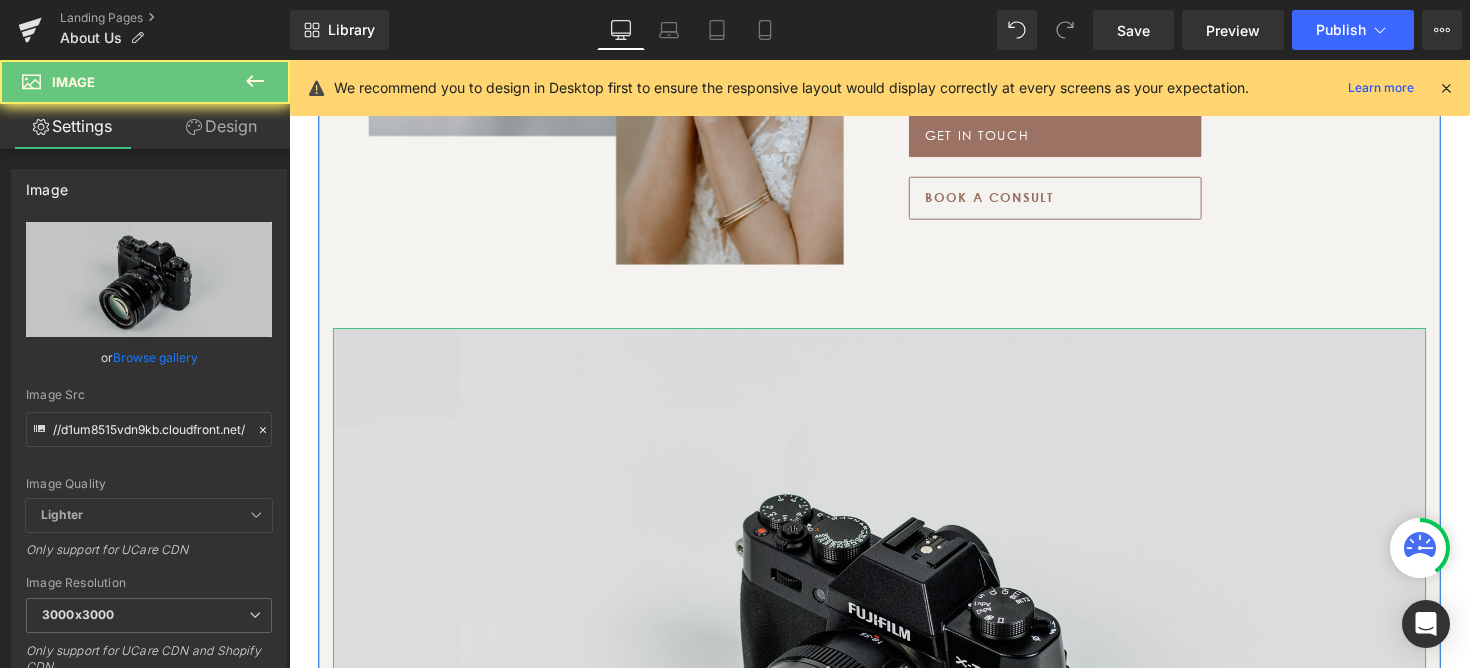 click at bounding box center [894, 706] 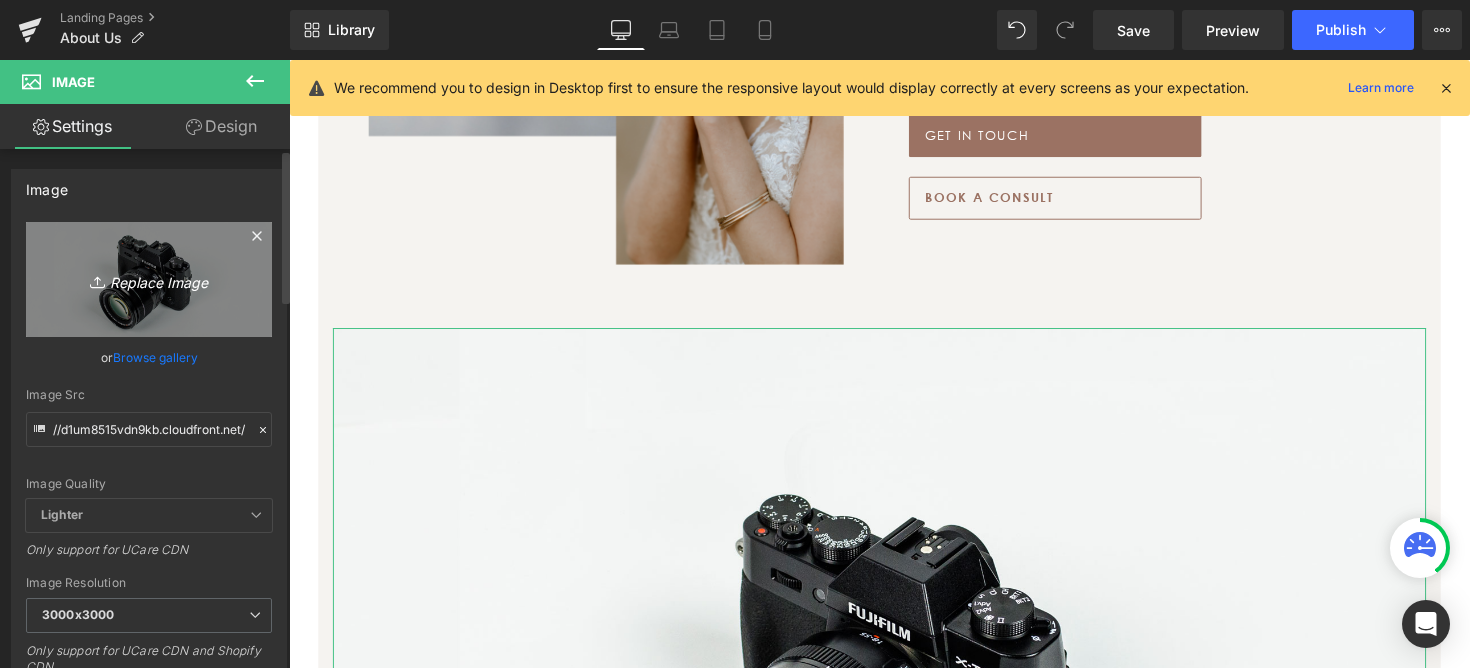 click on "Replace Image" at bounding box center [149, 279] 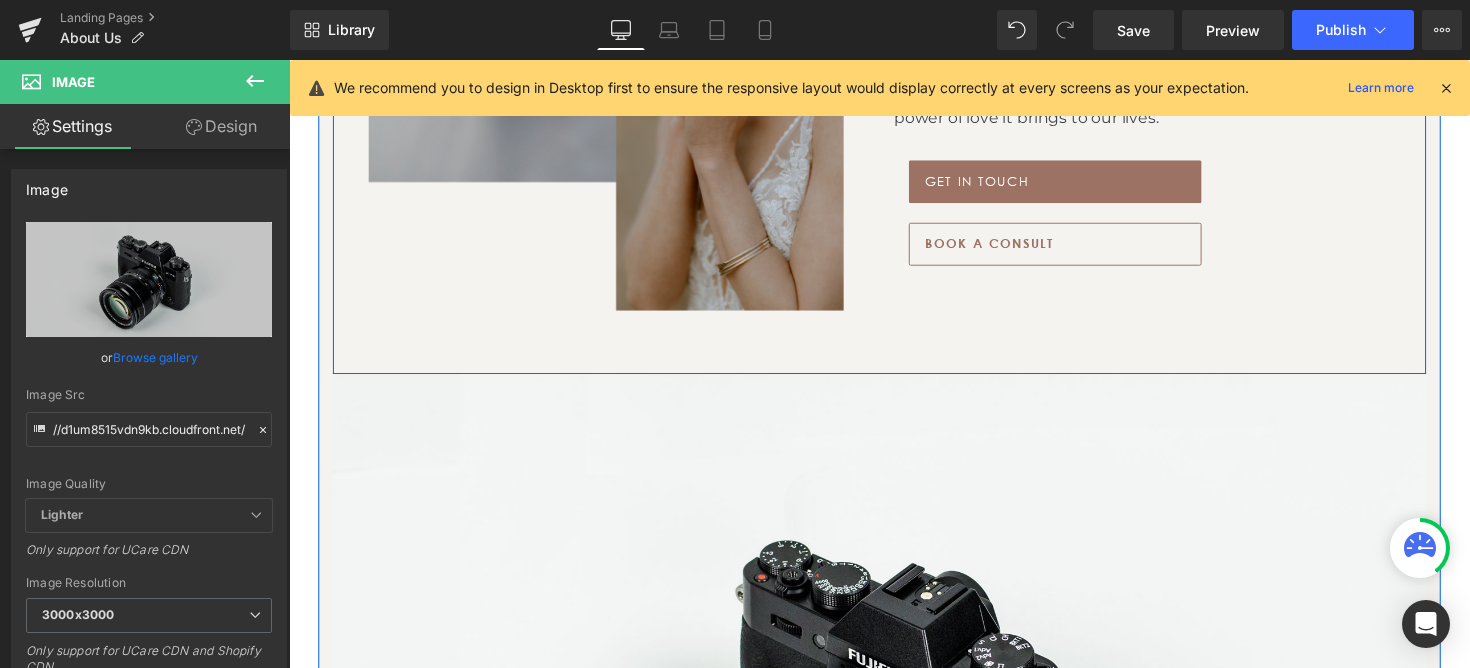 scroll, scrollTop: 1372, scrollLeft: 0, axis: vertical 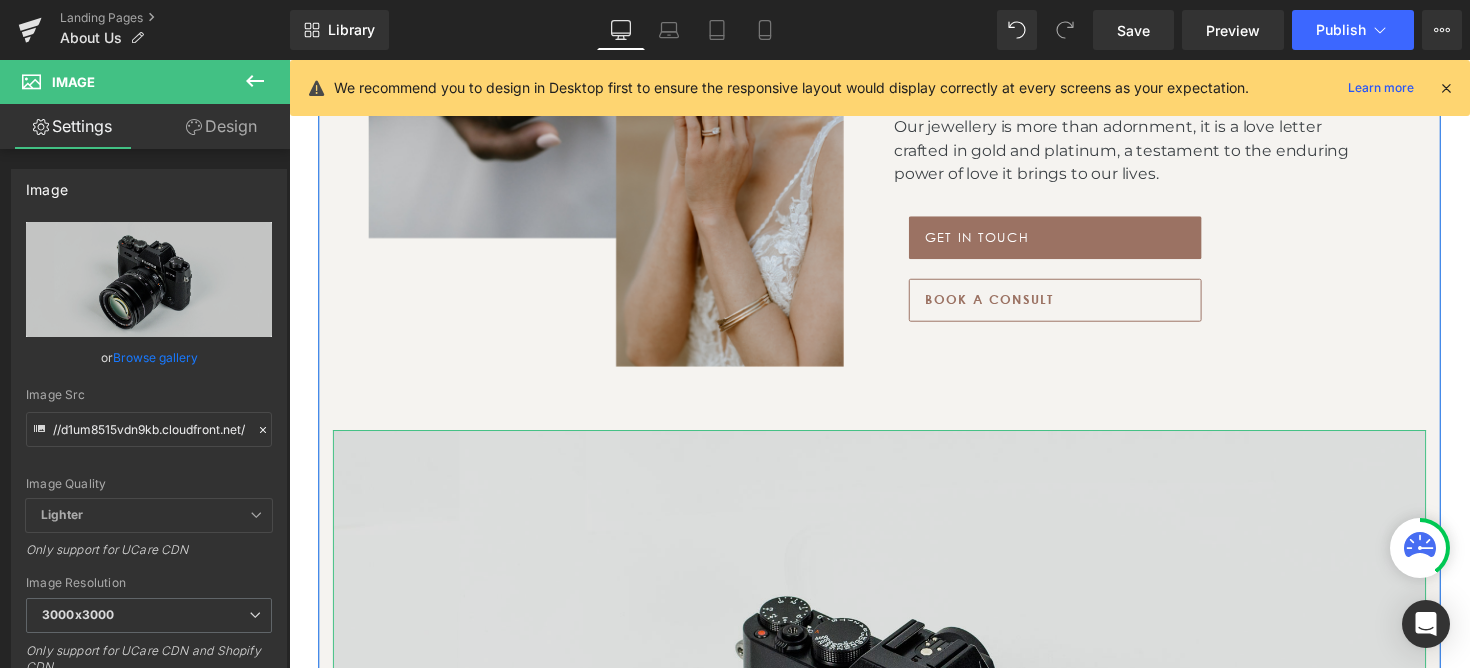 click at bounding box center (894, 810) 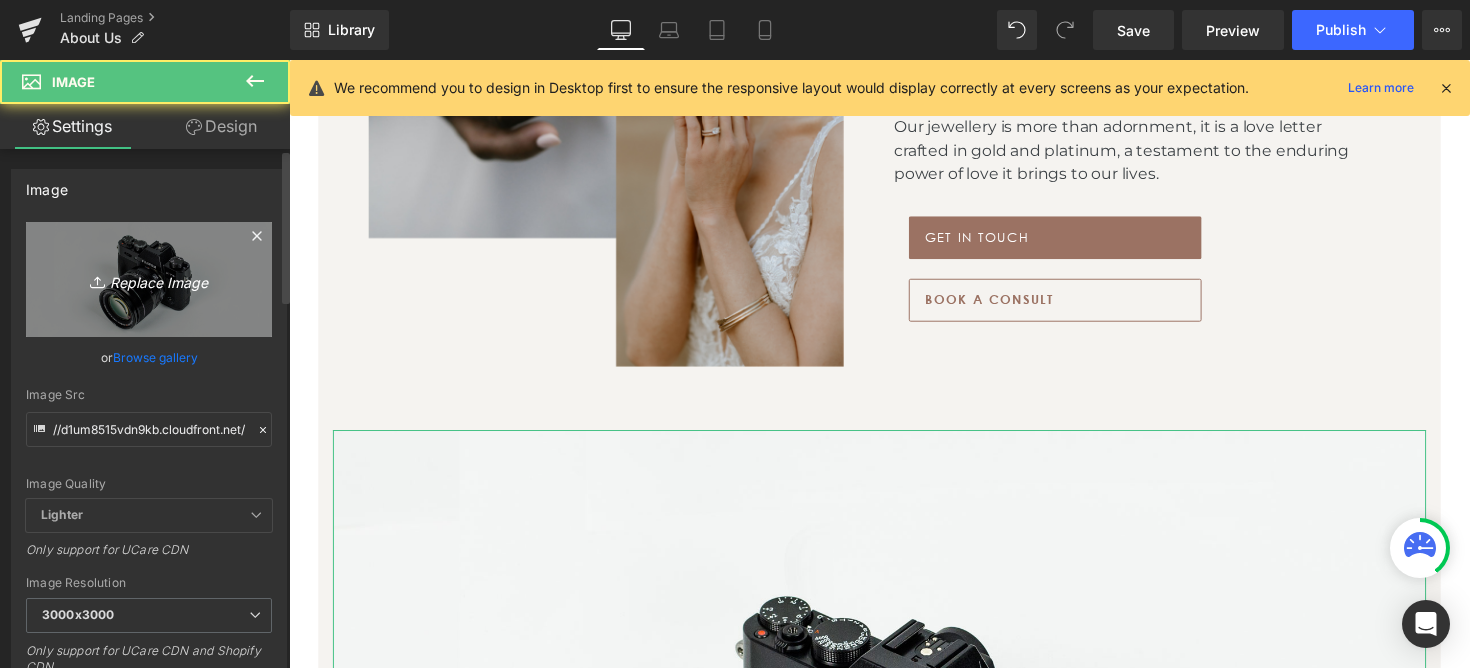 click on "Replace Image" at bounding box center (149, 279) 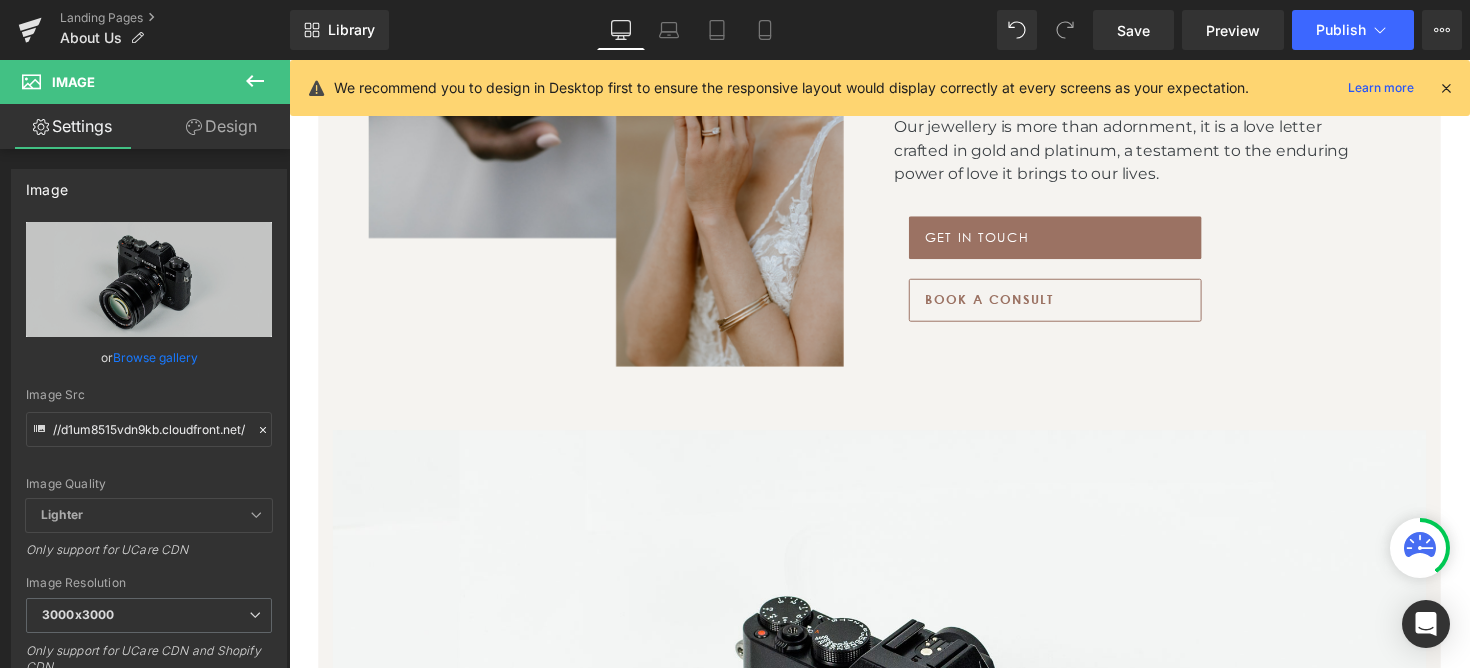 type on "C:\fakepath\WEBSITE BANNERS (2000 x 800 px) (2000 x 650 px) (1).png" 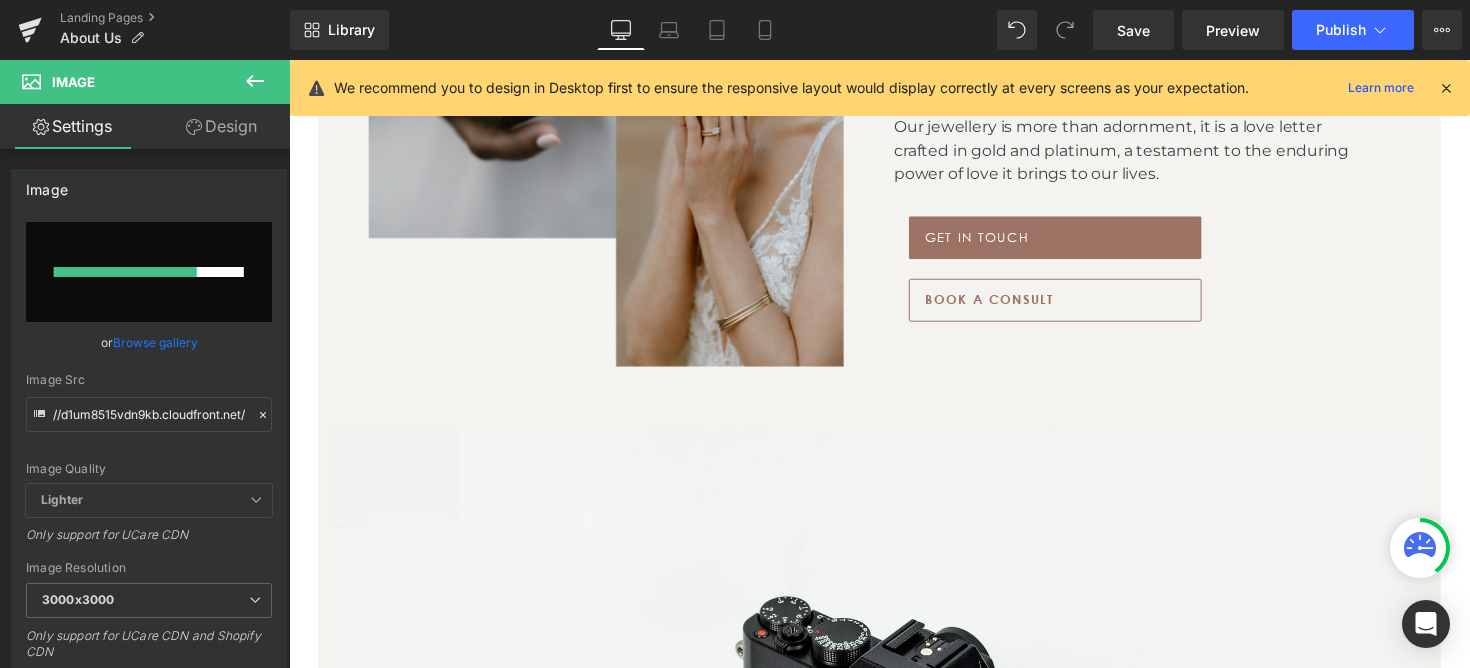 type 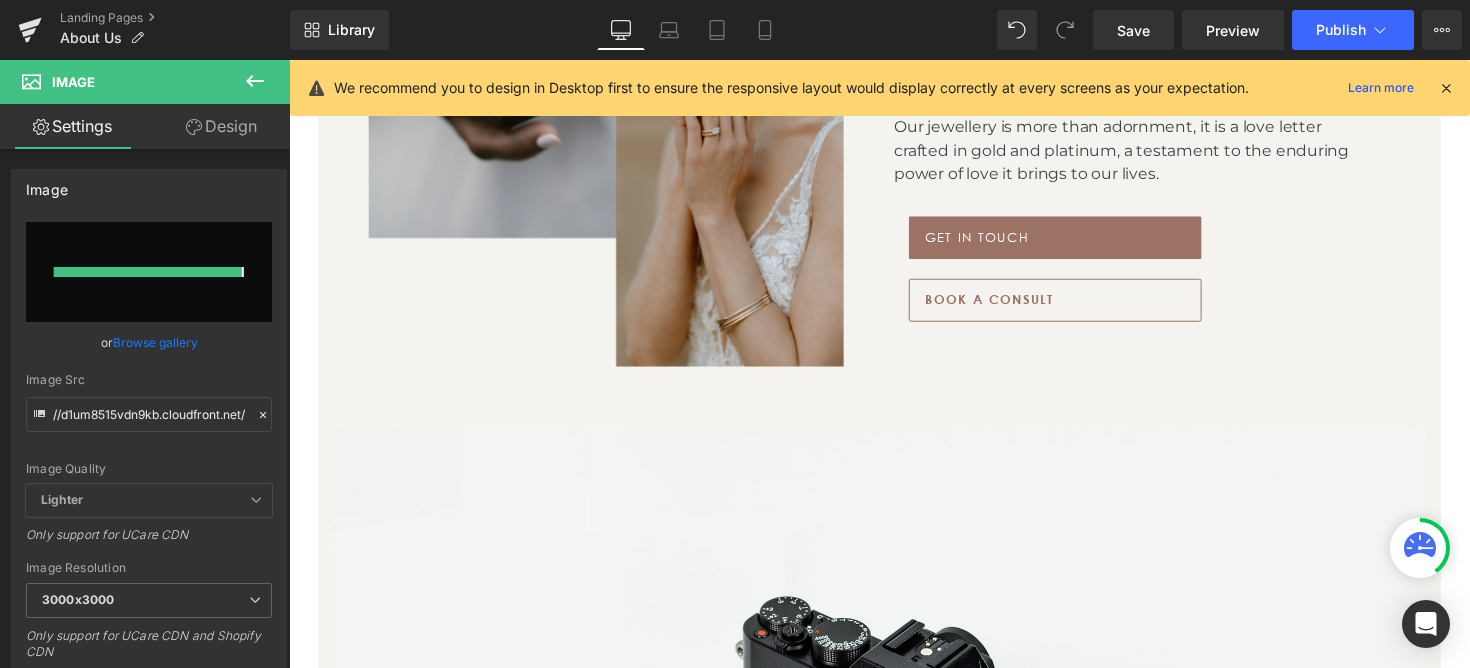 type on "https://ucarecdn.com/1f87583f-cc43-4f61-9e71-28ea28de704c/-/format/auto/-/preview/3000x3000/-/quality/lighter/WEBSITE%20BANNERS%20_2000%20x%20800%20px_%20_2000%20x%20650%20px_%20_1_.png" 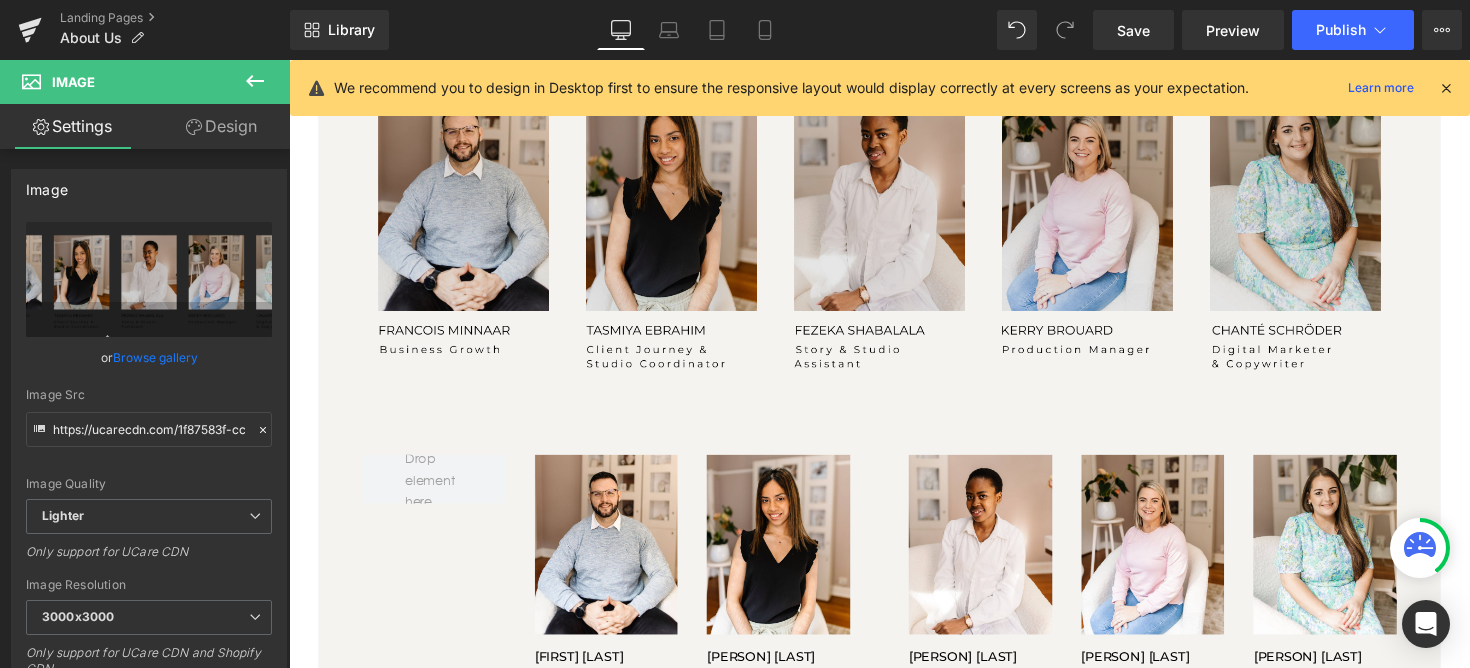 scroll, scrollTop: 1887, scrollLeft: 0, axis: vertical 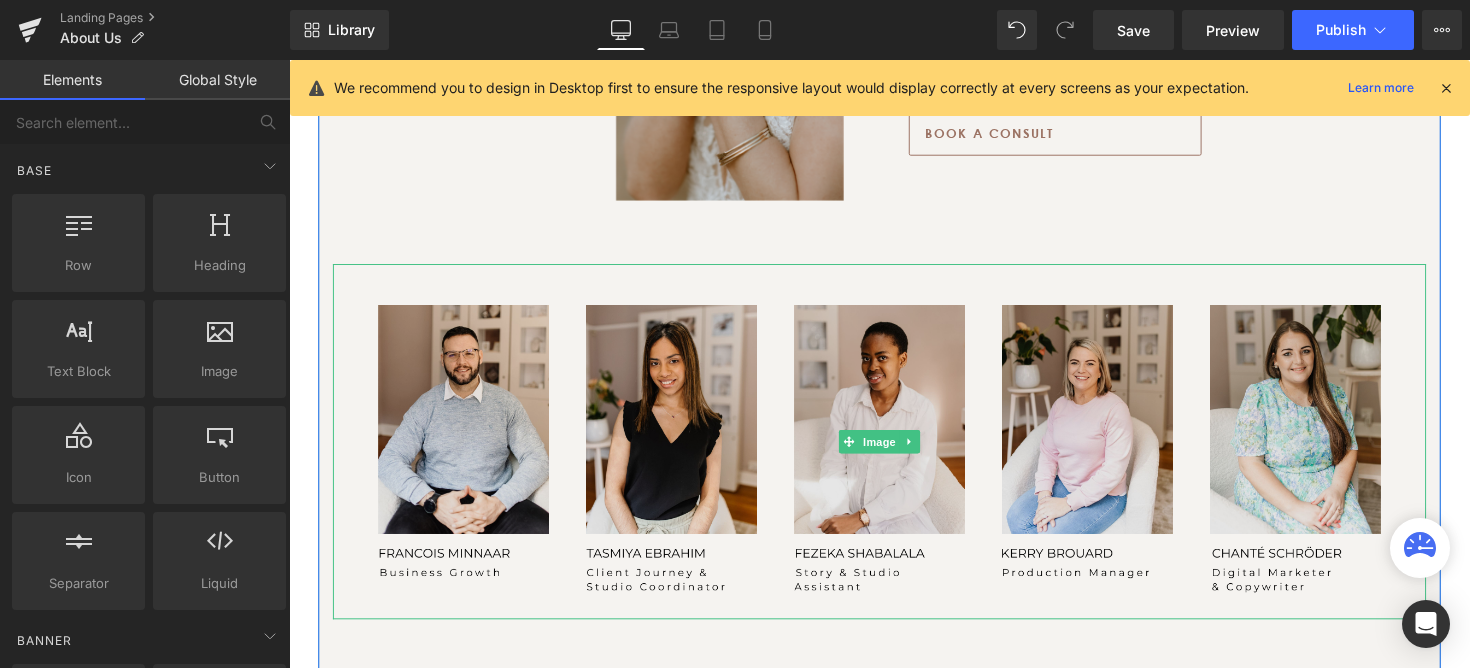 click at bounding box center [894, 451] 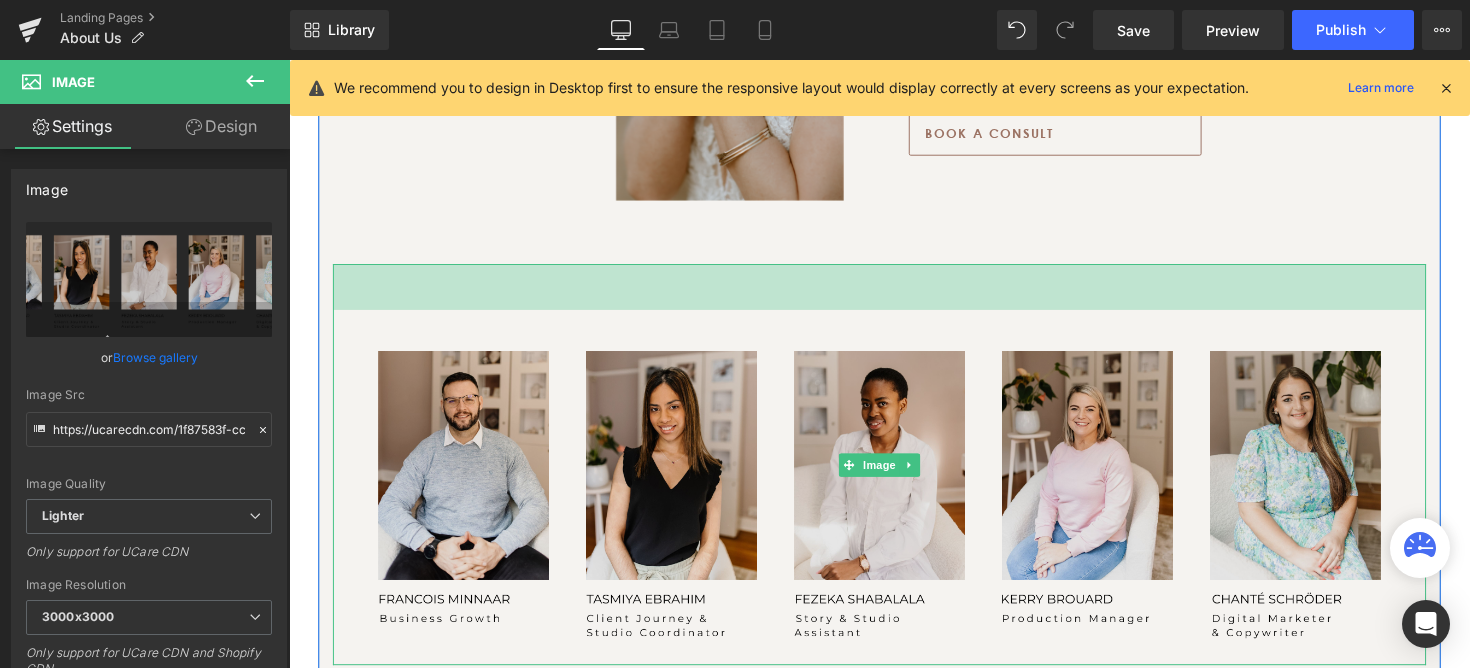 drag, startPoint x: 846, startPoint y: 270, endPoint x: 846, endPoint y: 317, distance: 47 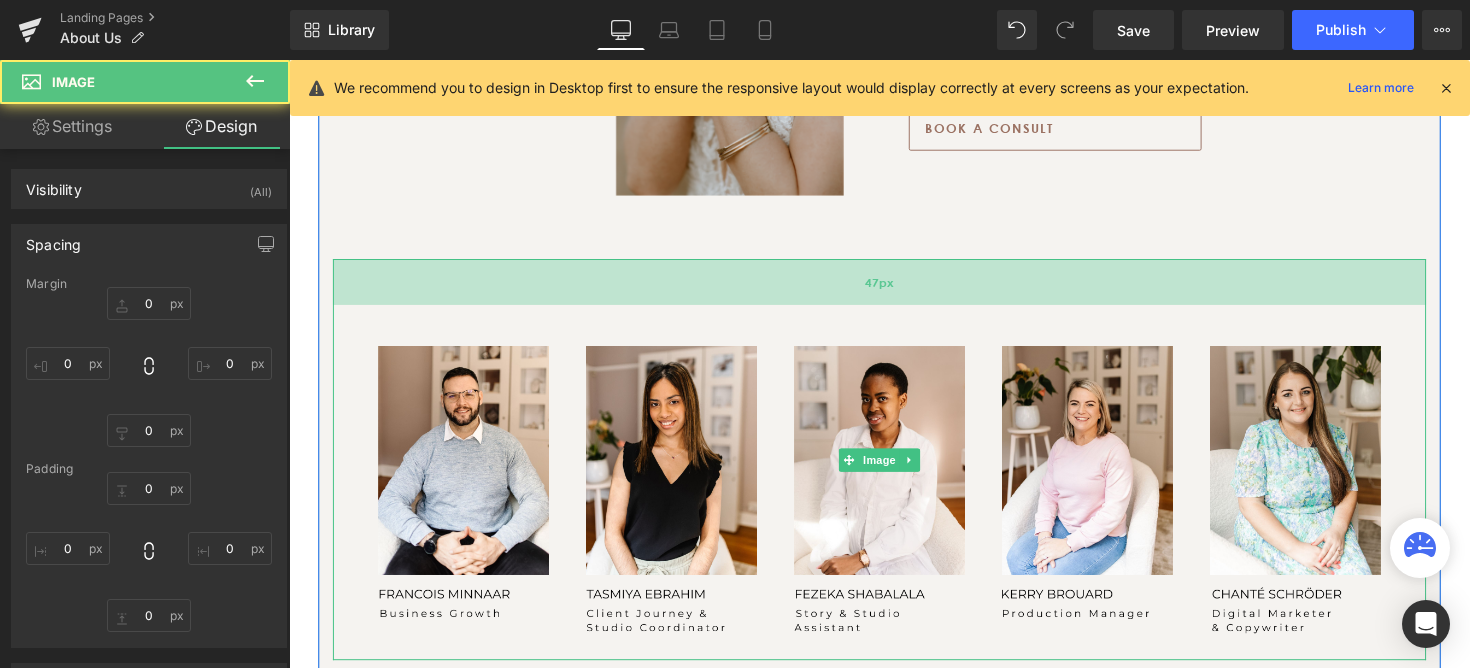 type on "0" 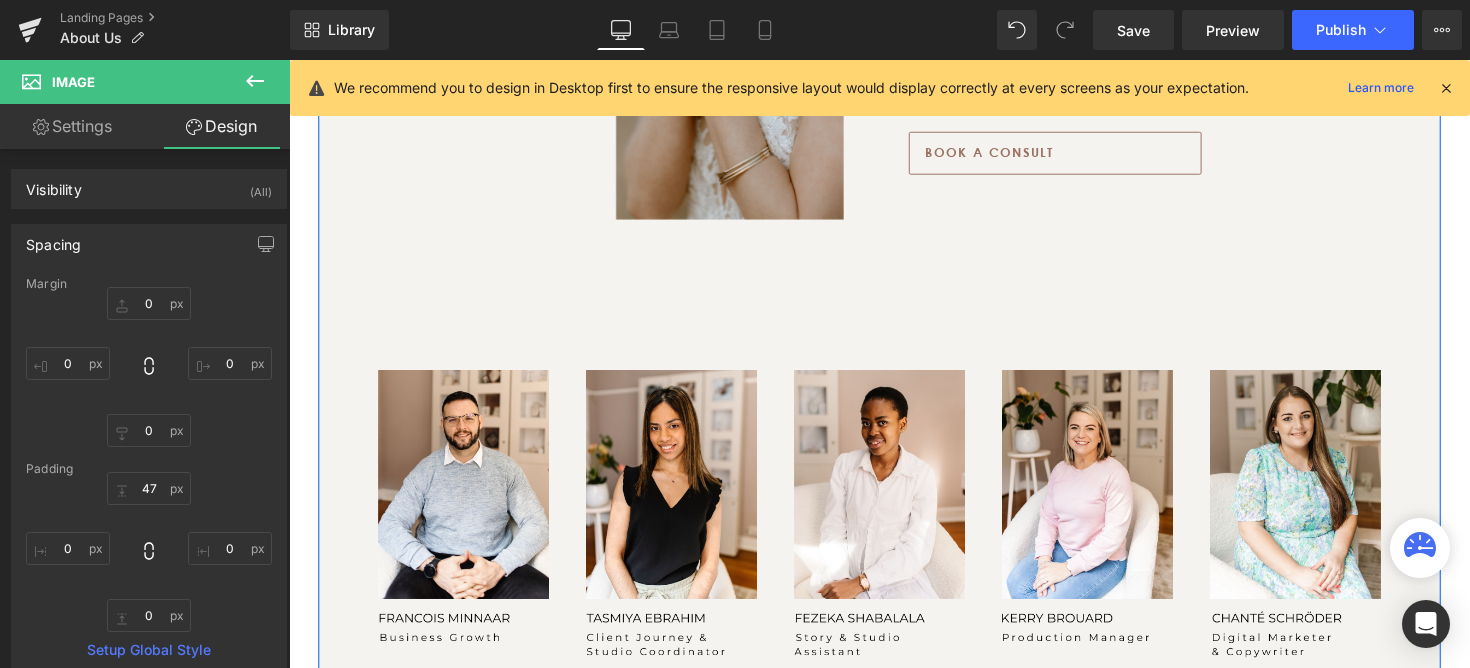 scroll, scrollTop: 1490, scrollLeft: 0, axis: vertical 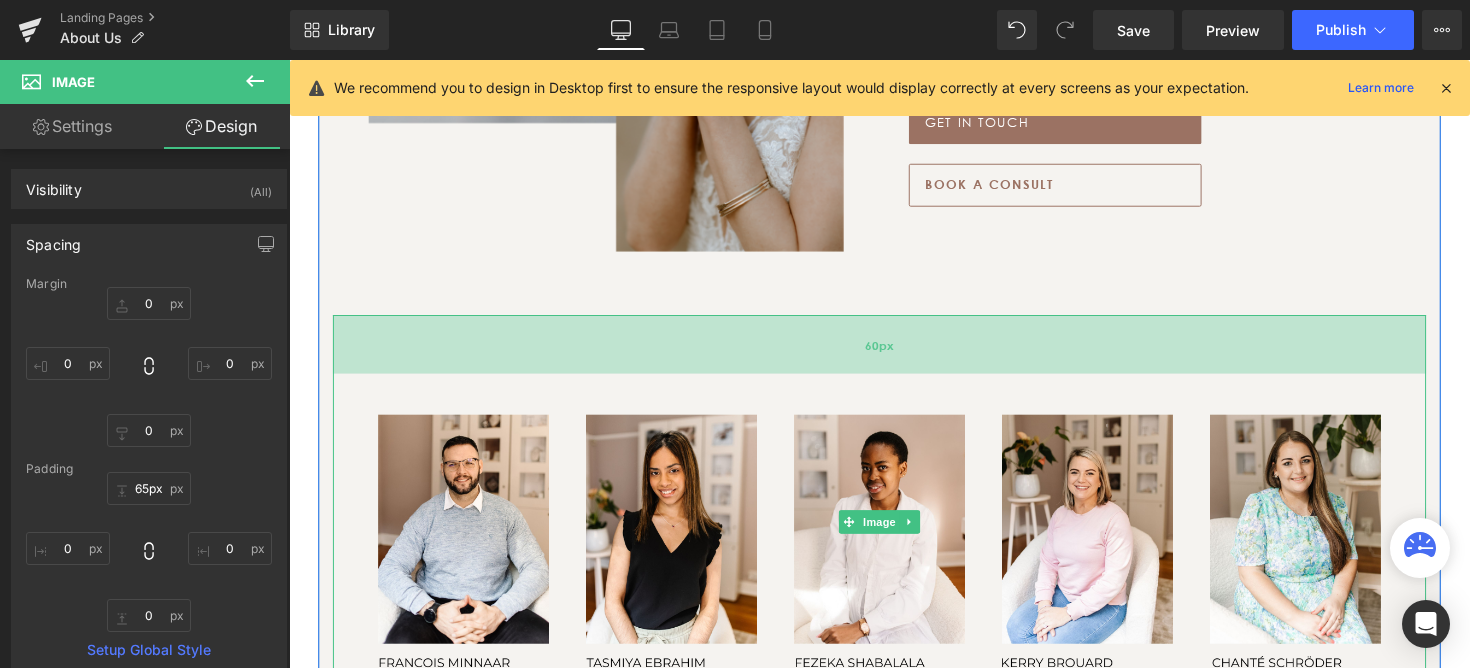 type on "66px" 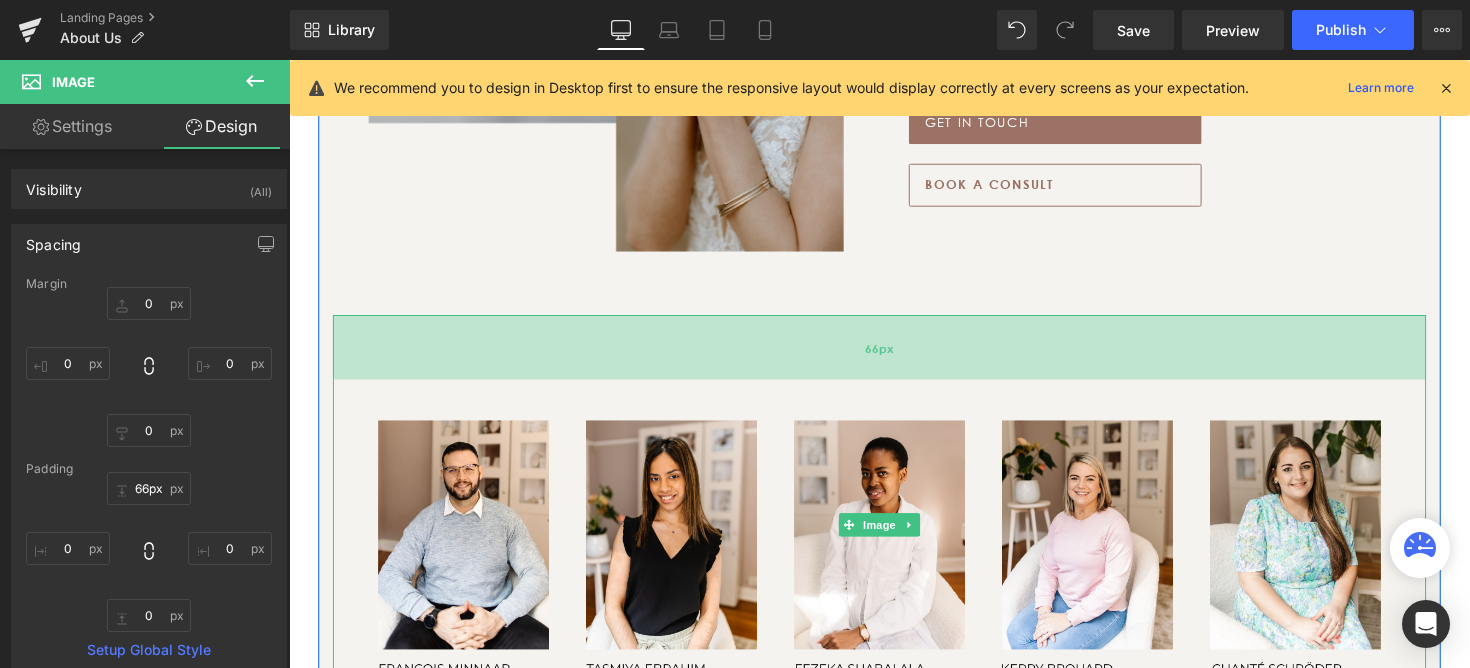 drag, startPoint x: 986, startPoint y: 329, endPoint x: 986, endPoint y: 348, distance: 19 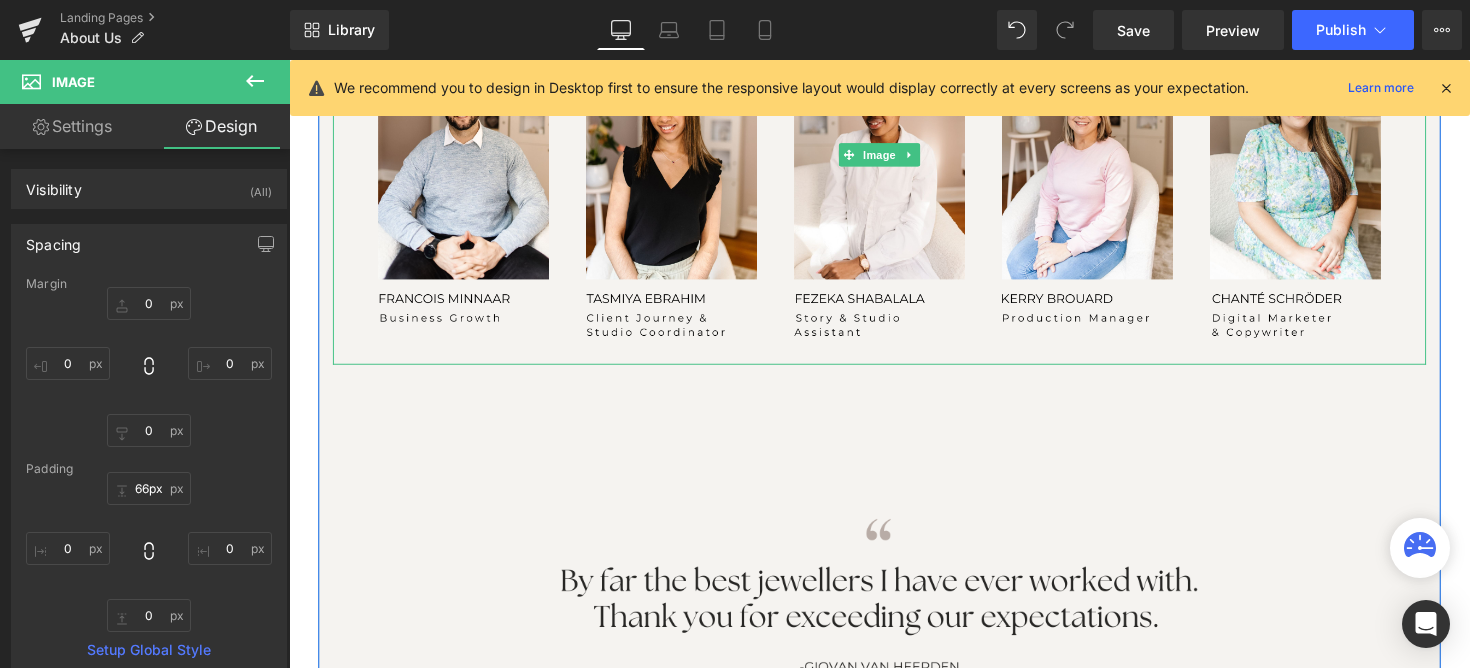 scroll, scrollTop: 1898, scrollLeft: 0, axis: vertical 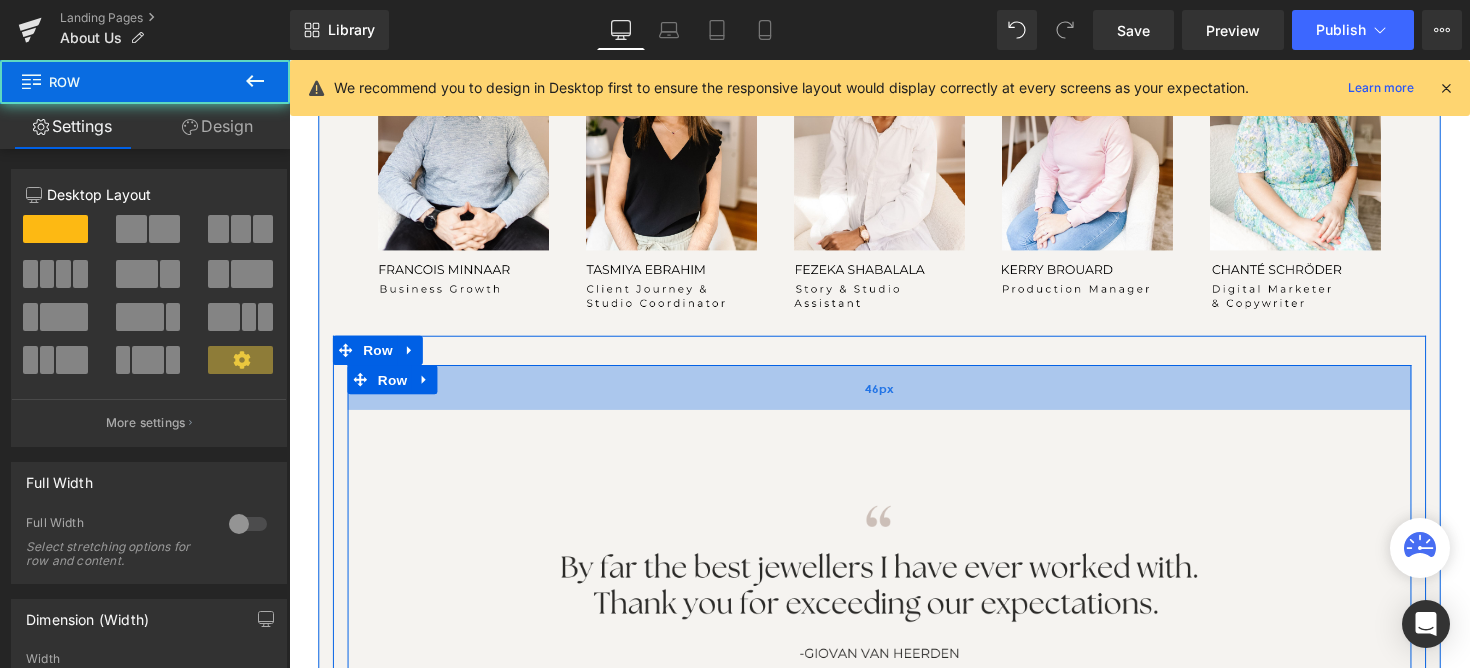 drag, startPoint x: 959, startPoint y: 384, endPoint x: 957, endPoint y: 401, distance: 17.117243 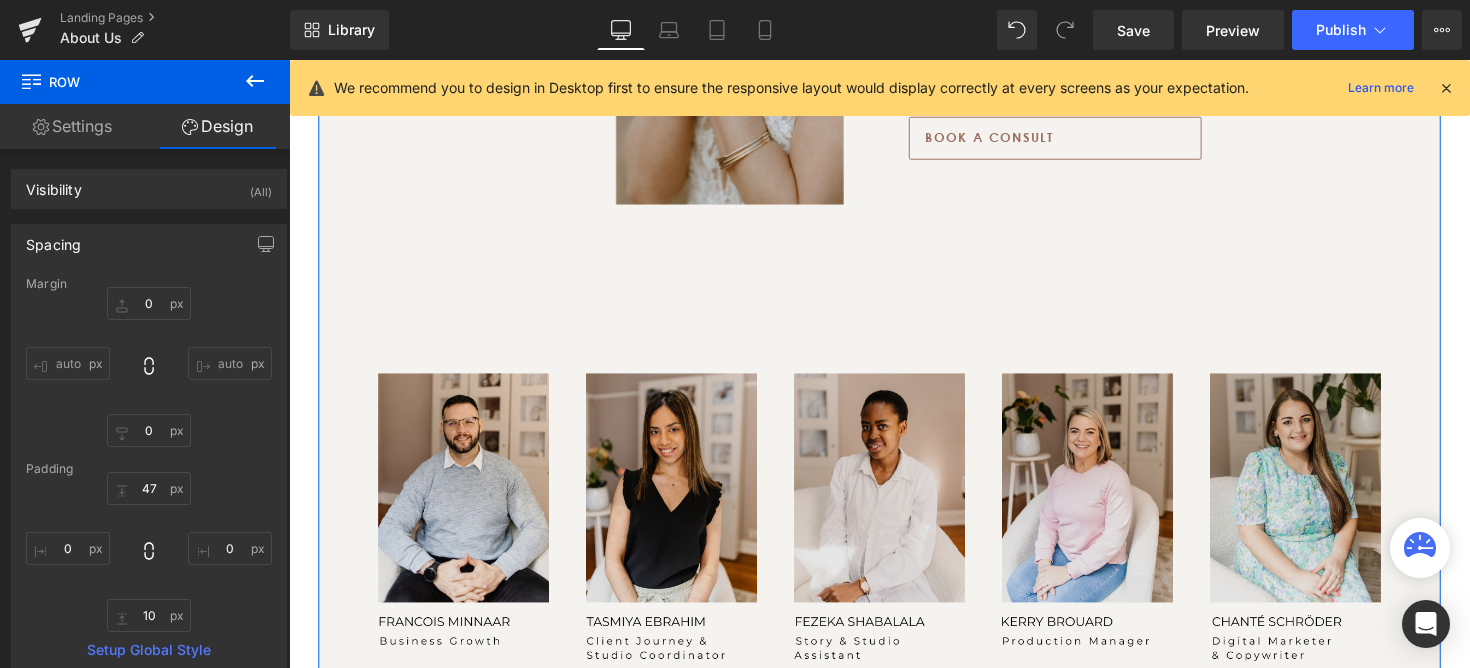 scroll, scrollTop: 1531, scrollLeft: 0, axis: vertical 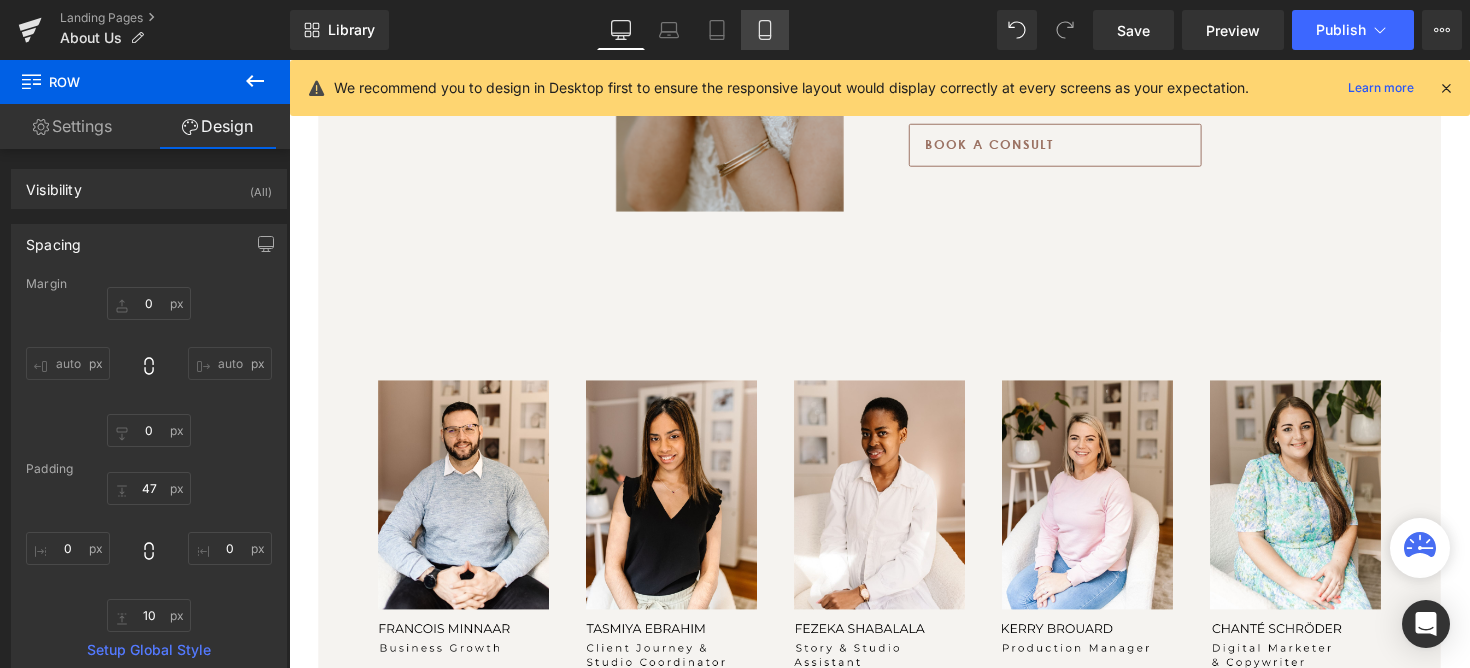 click 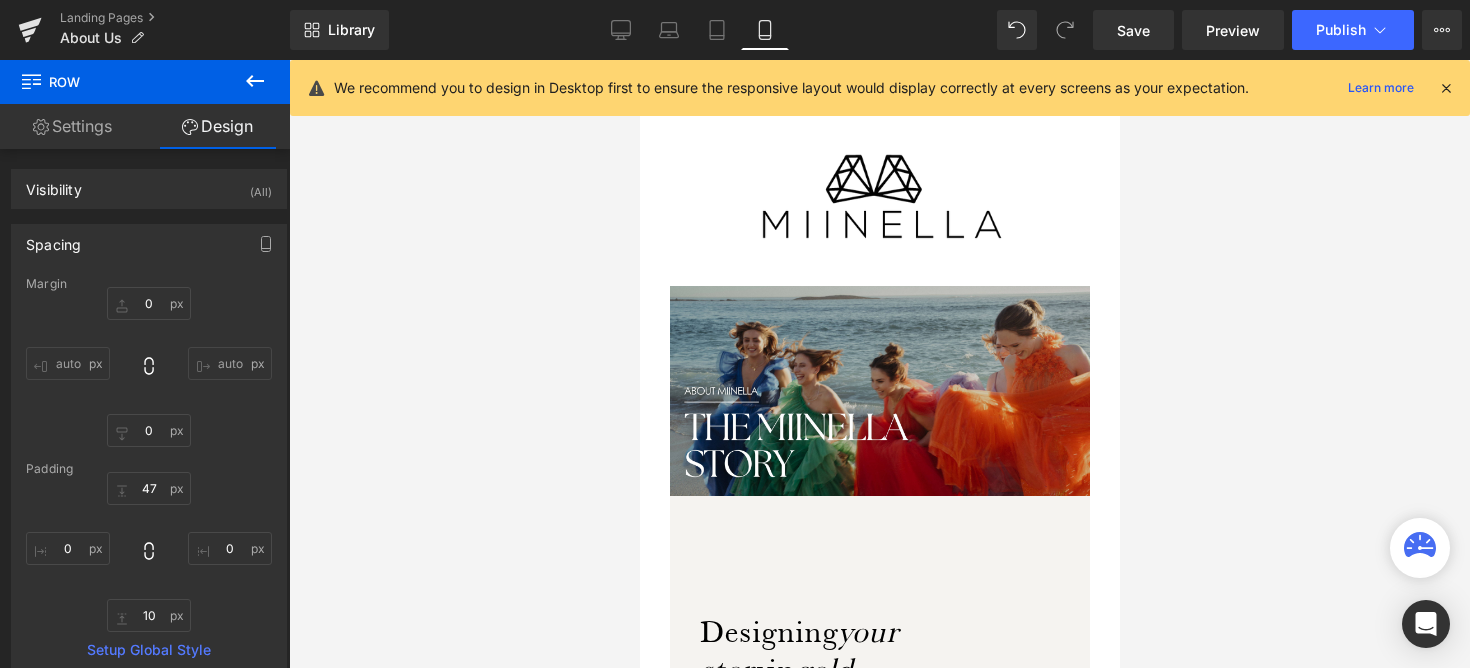 type on "0" 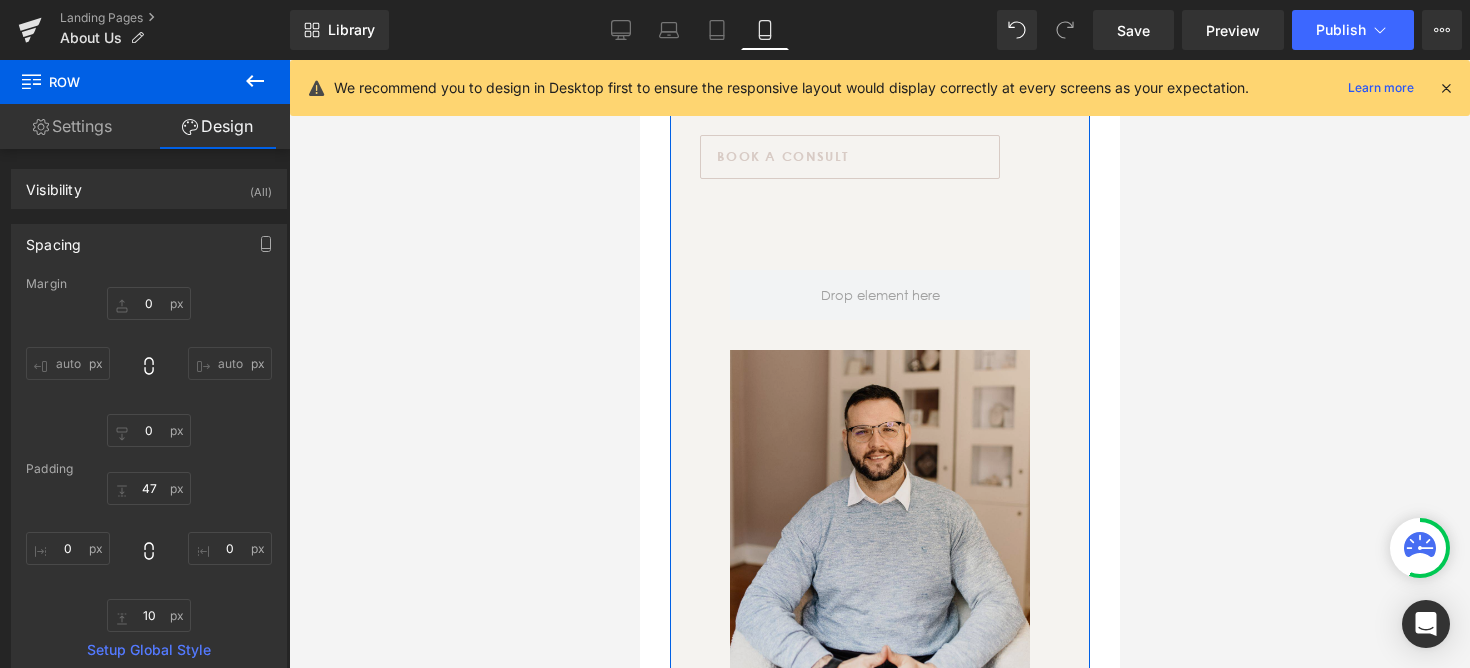 scroll, scrollTop: 1465, scrollLeft: 0, axis: vertical 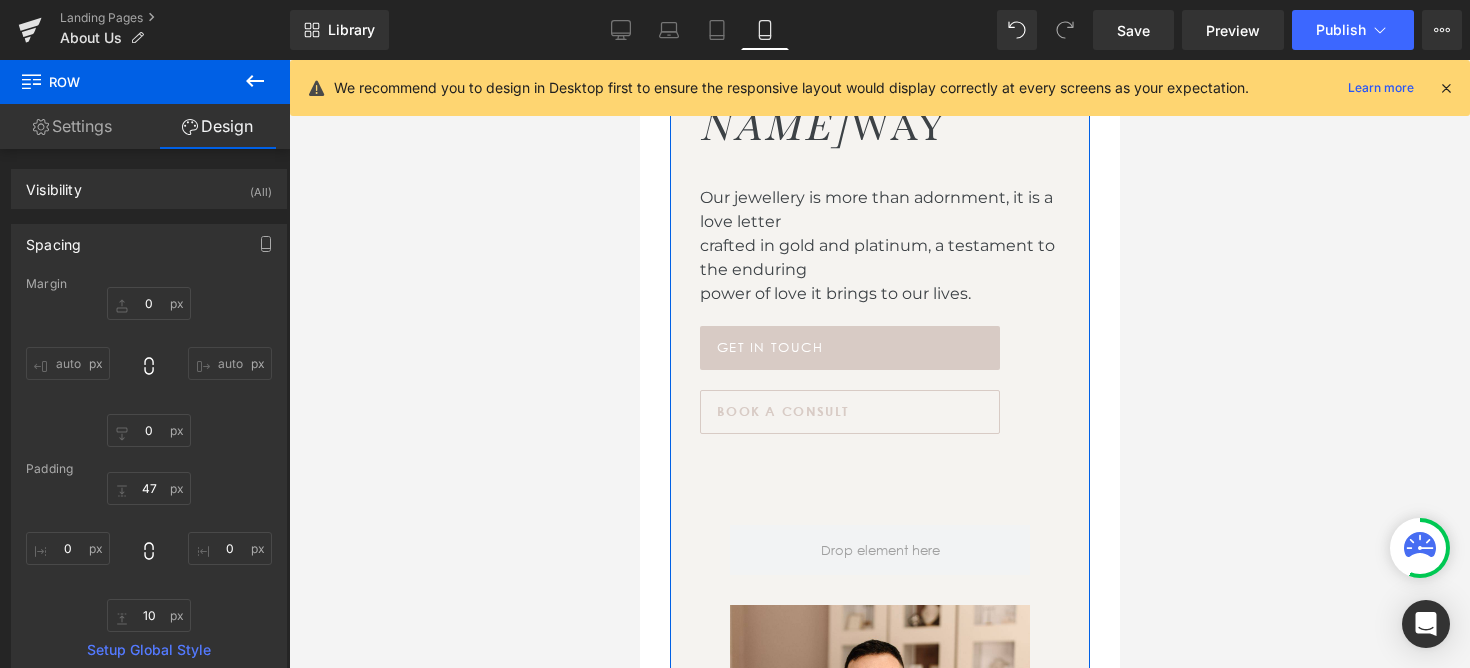 click on "Image         [PERSON] [LAST] Heading         Business Growth Heading         Image         [PERSON] [LAST] Heading         Client Journey & Studio Coordinator Heading         Row" at bounding box center [879, 993] 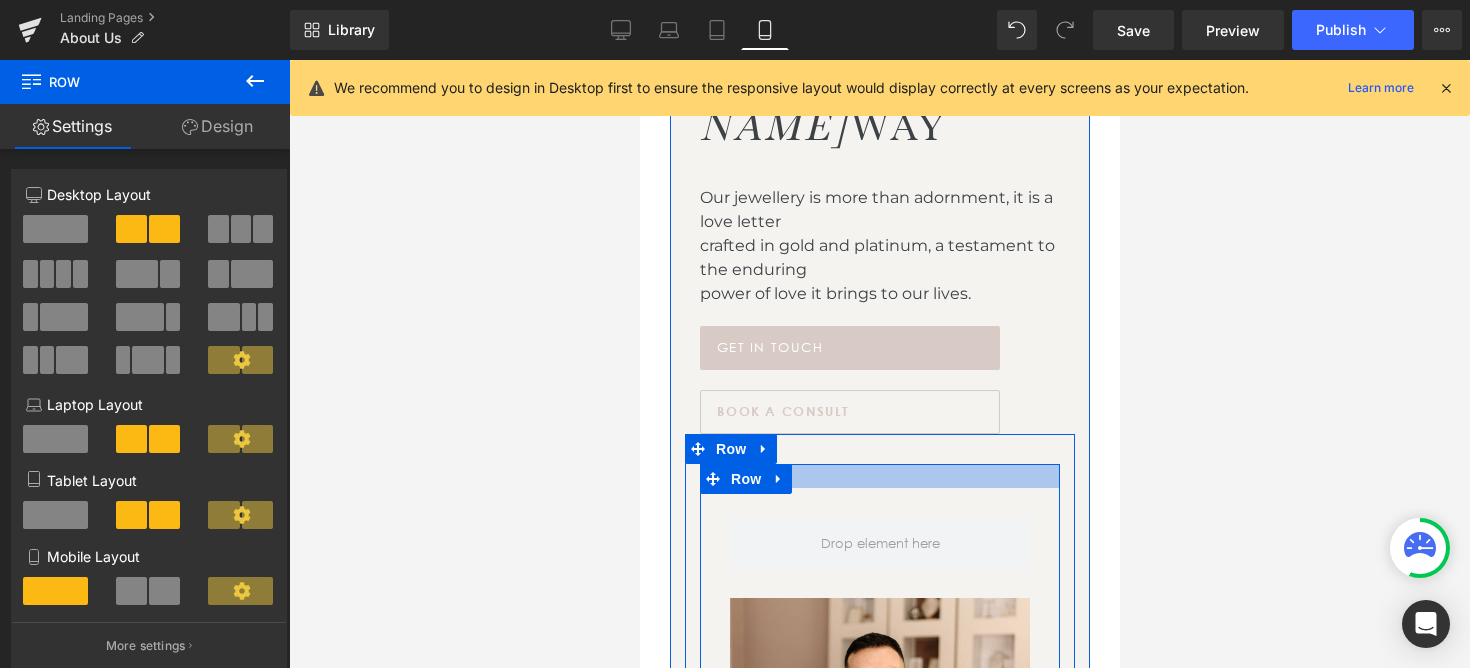 click at bounding box center [879, 476] 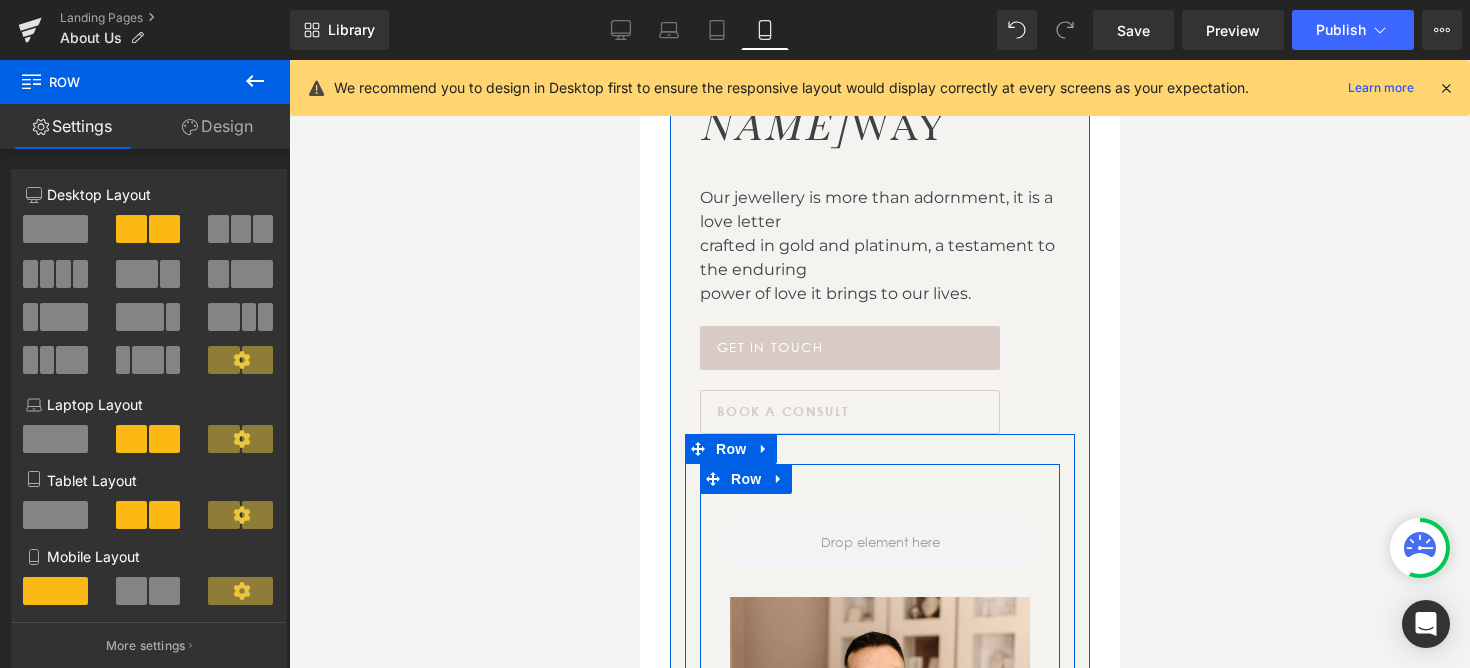 click at bounding box center [879, 364] 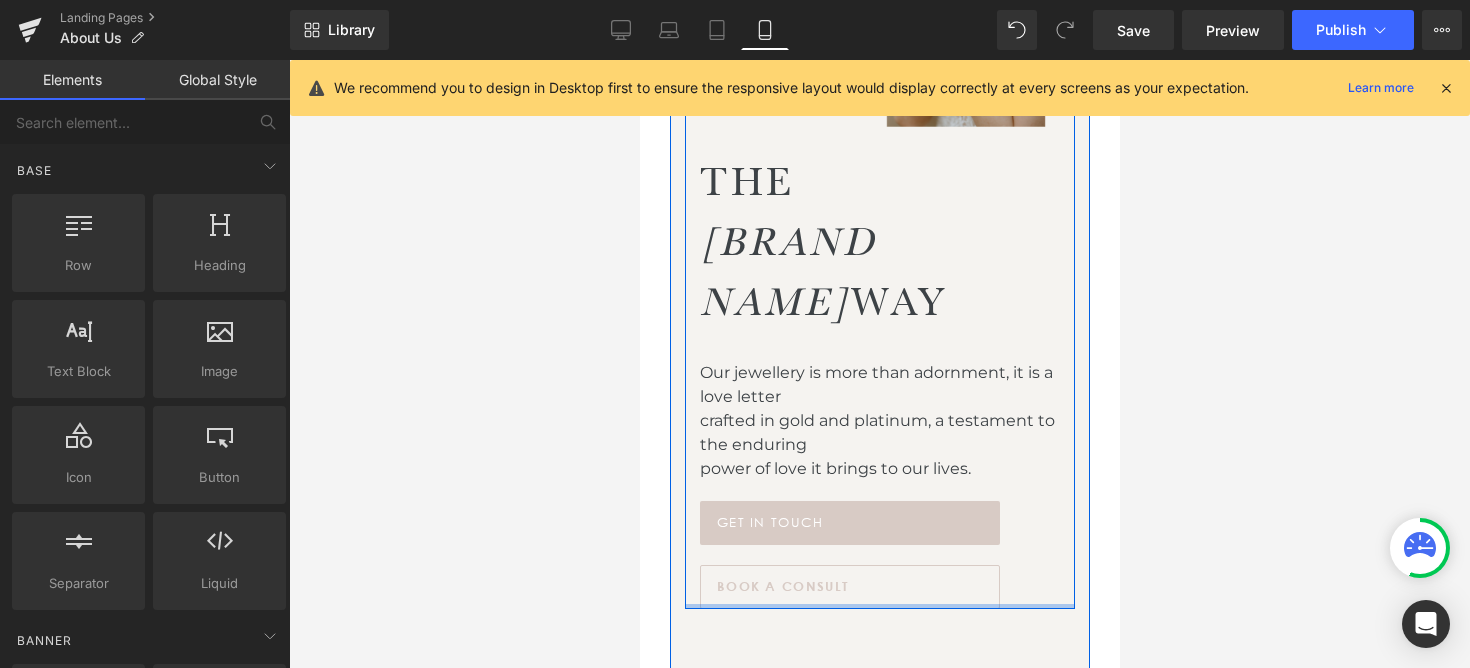 scroll, scrollTop: 1181, scrollLeft: 0, axis: vertical 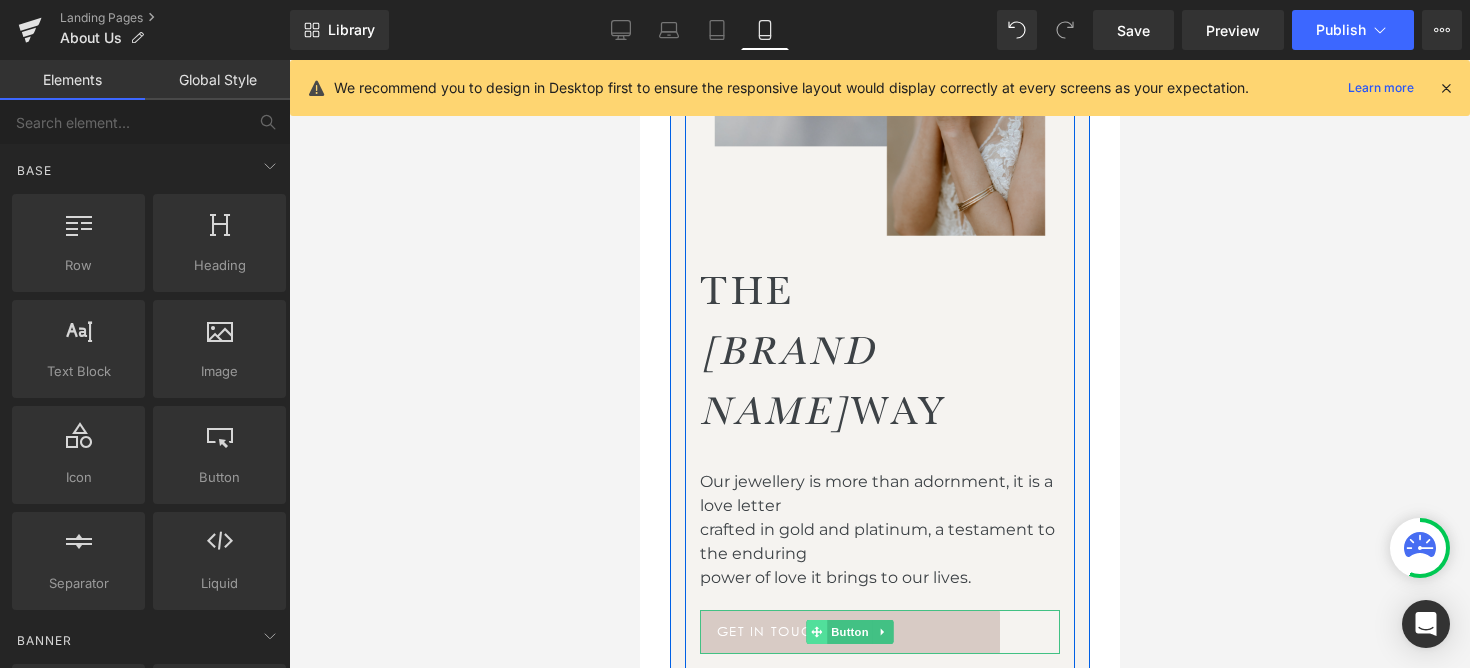 click at bounding box center (815, 632) 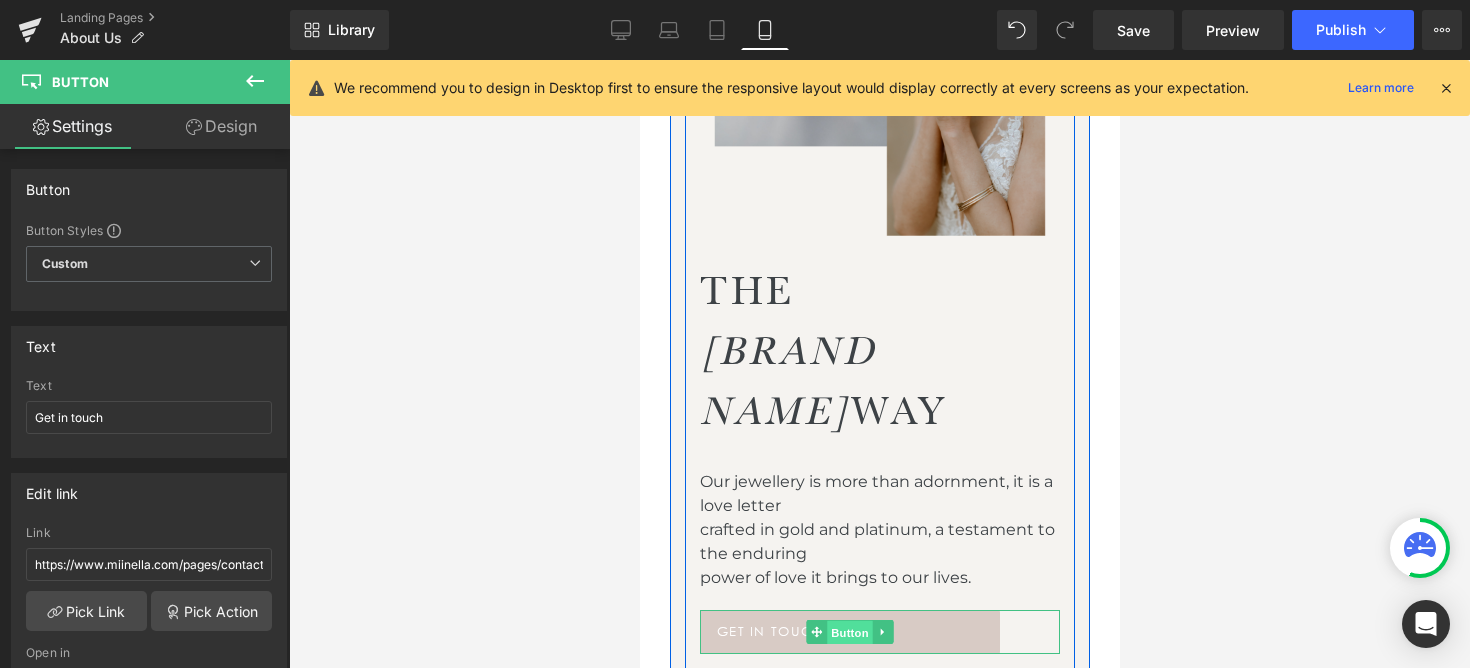 click on "Button" at bounding box center [849, 633] 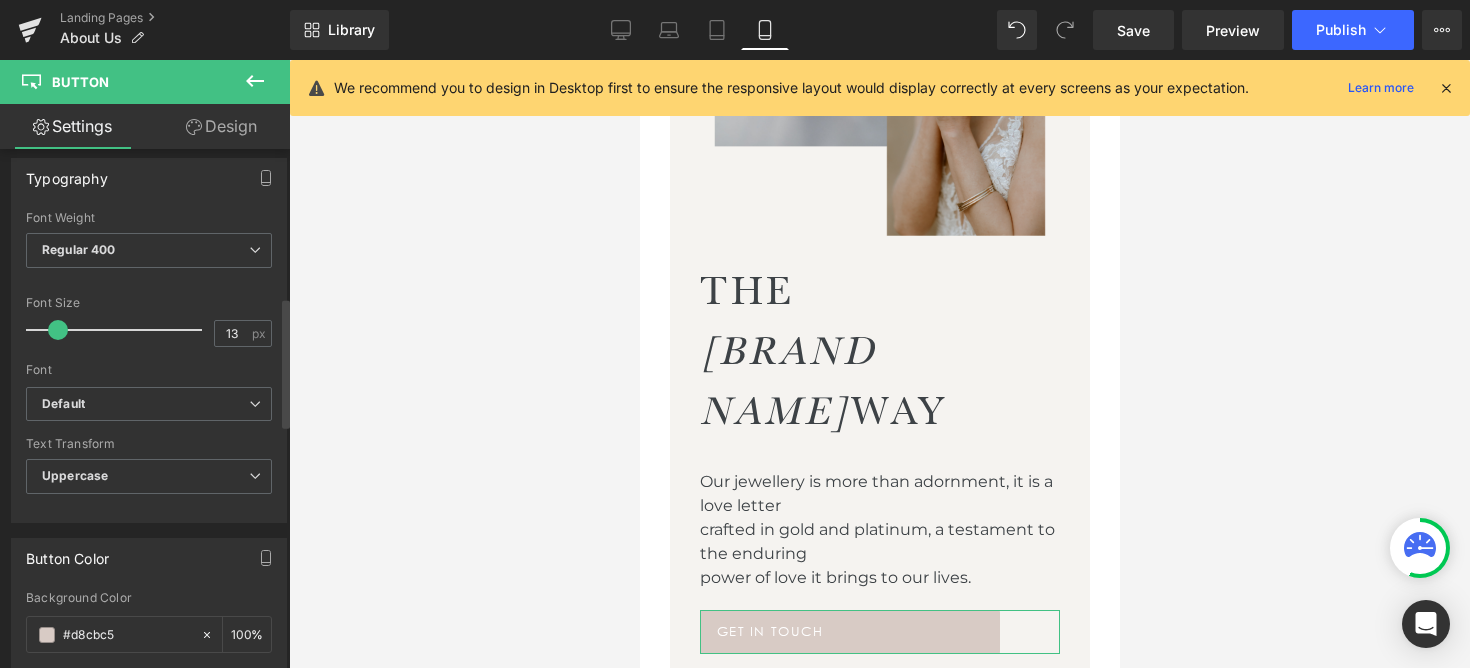 scroll, scrollTop: 643, scrollLeft: 0, axis: vertical 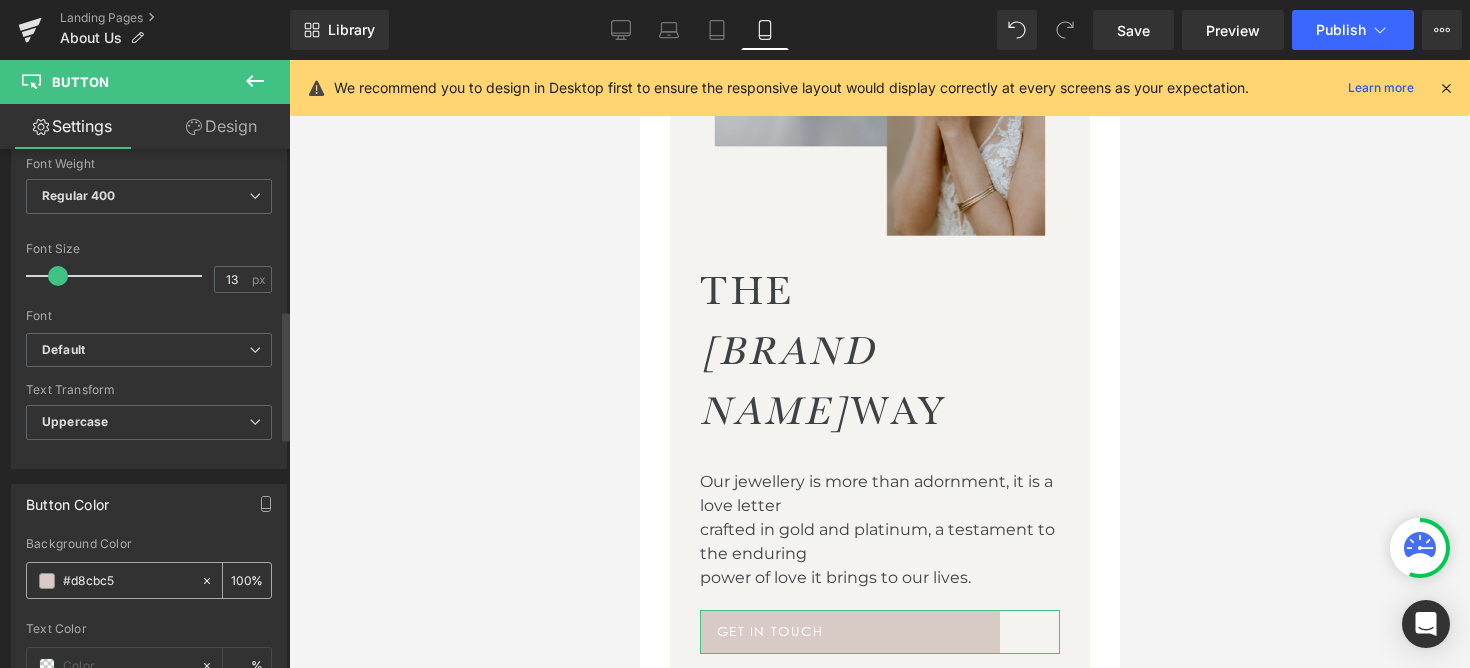 click on "#d8cbc5" at bounding box center (127, 581) 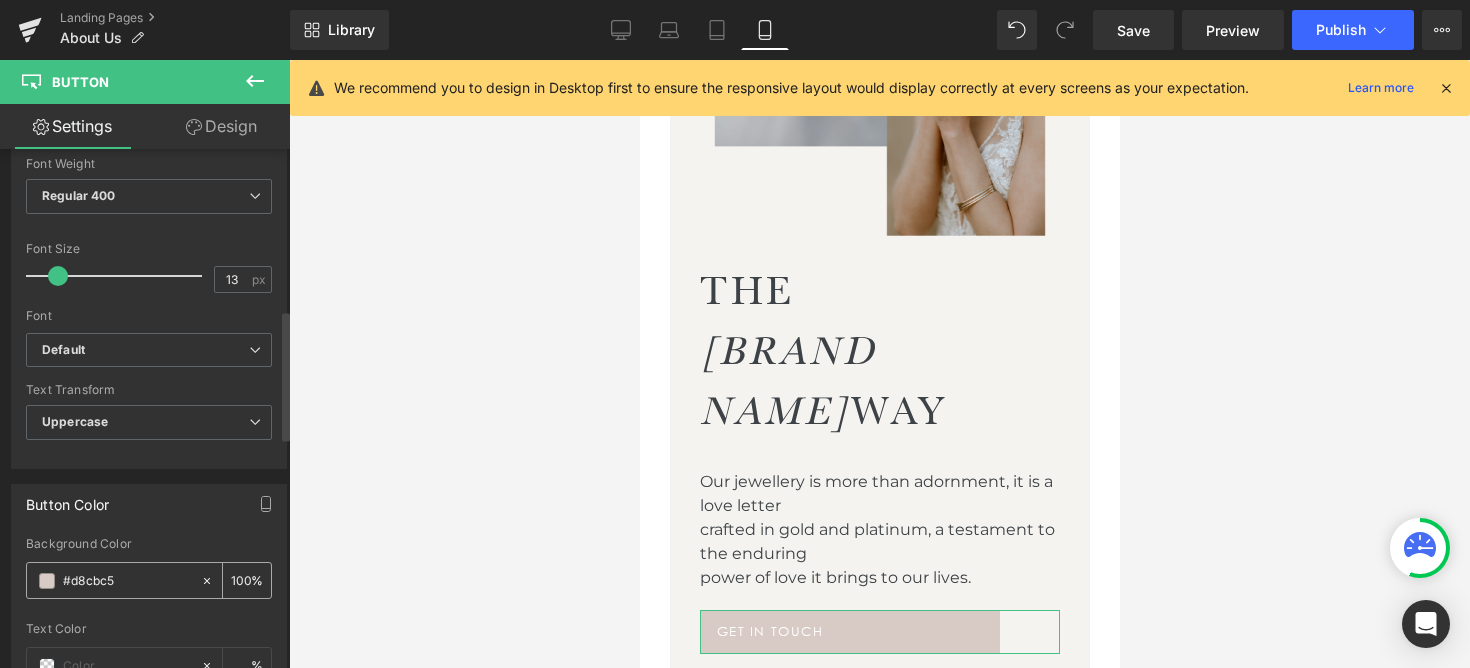 paste on "#9b7263" 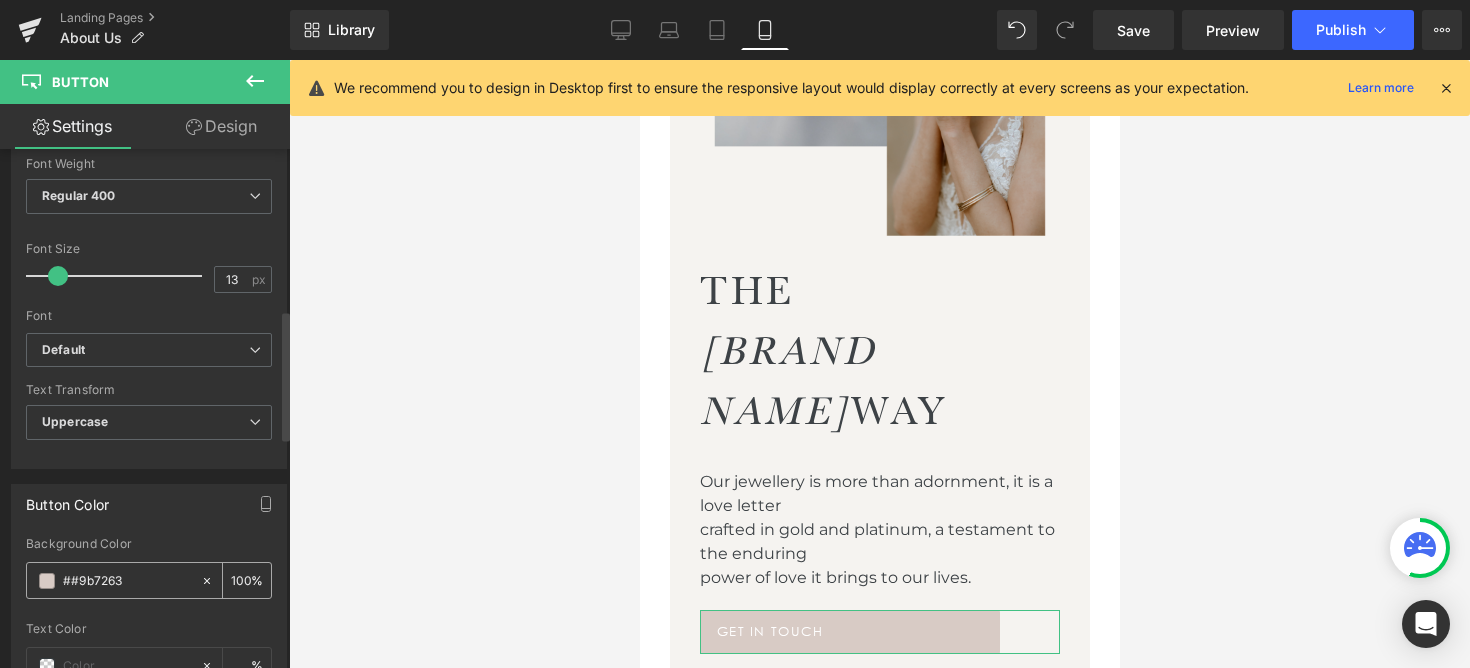type on "0" 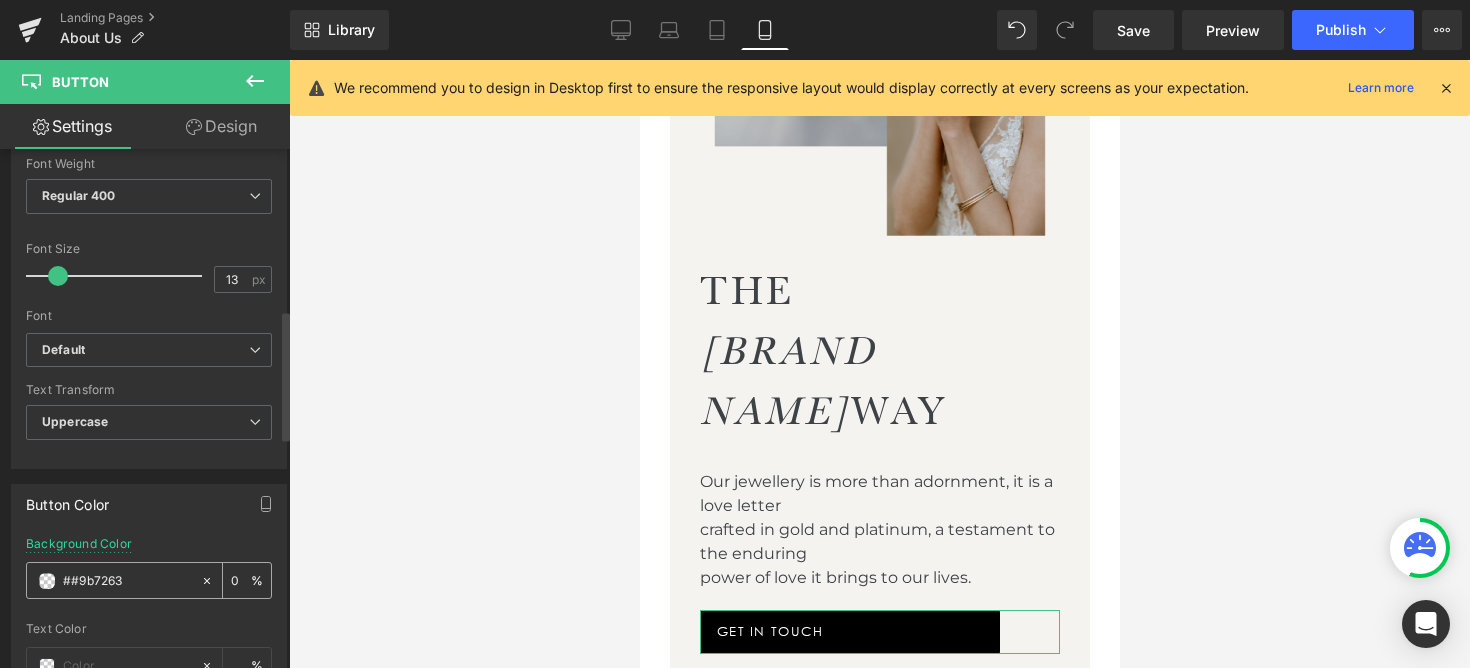 click on "##9b7263" at bounding box center (127, 581) 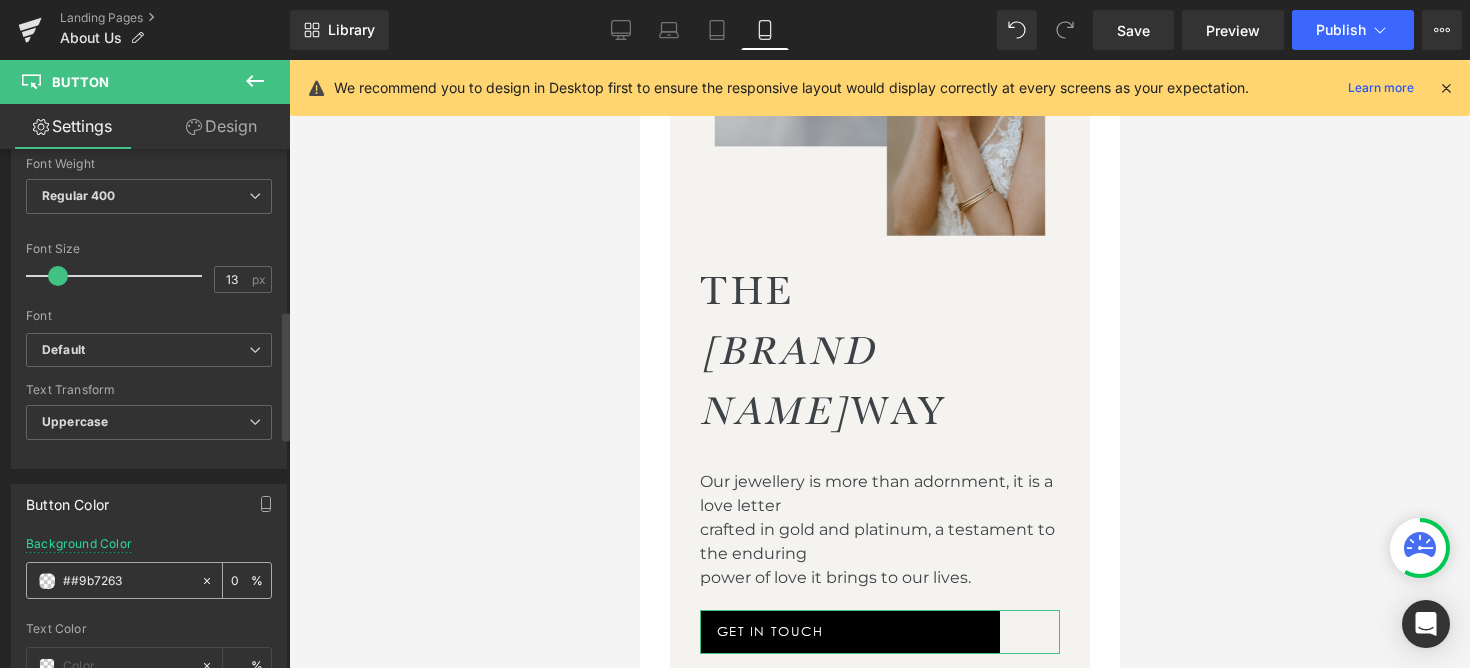 type on "#9b7263" 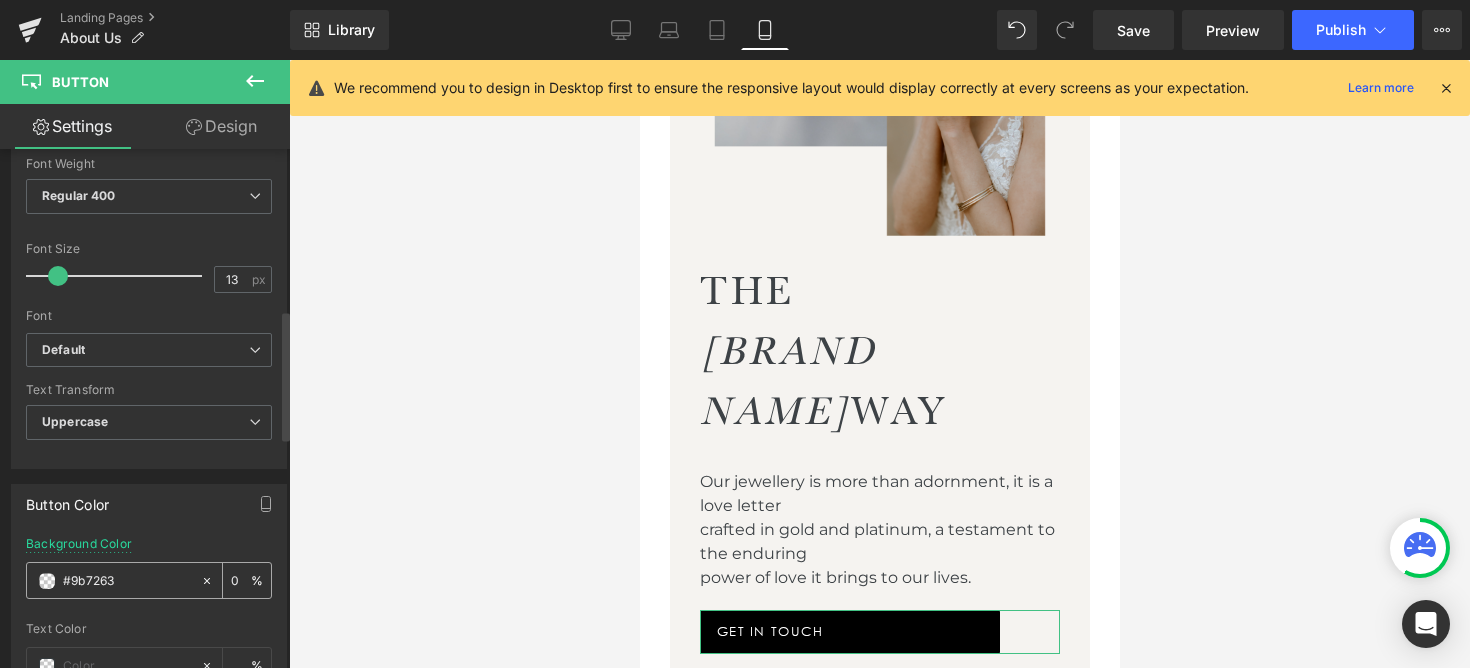 type on "100" 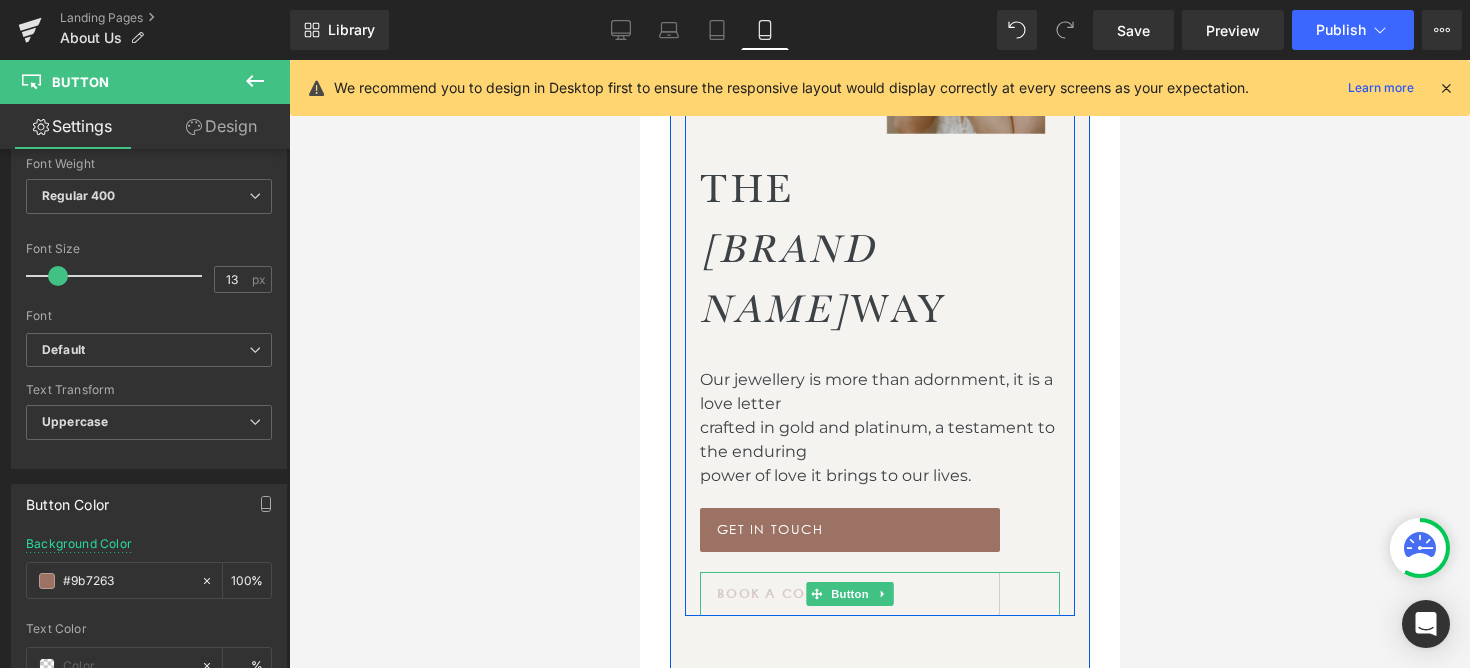 scroll, scrollTop: 1293, scrollLeft: 0, axis: vertical 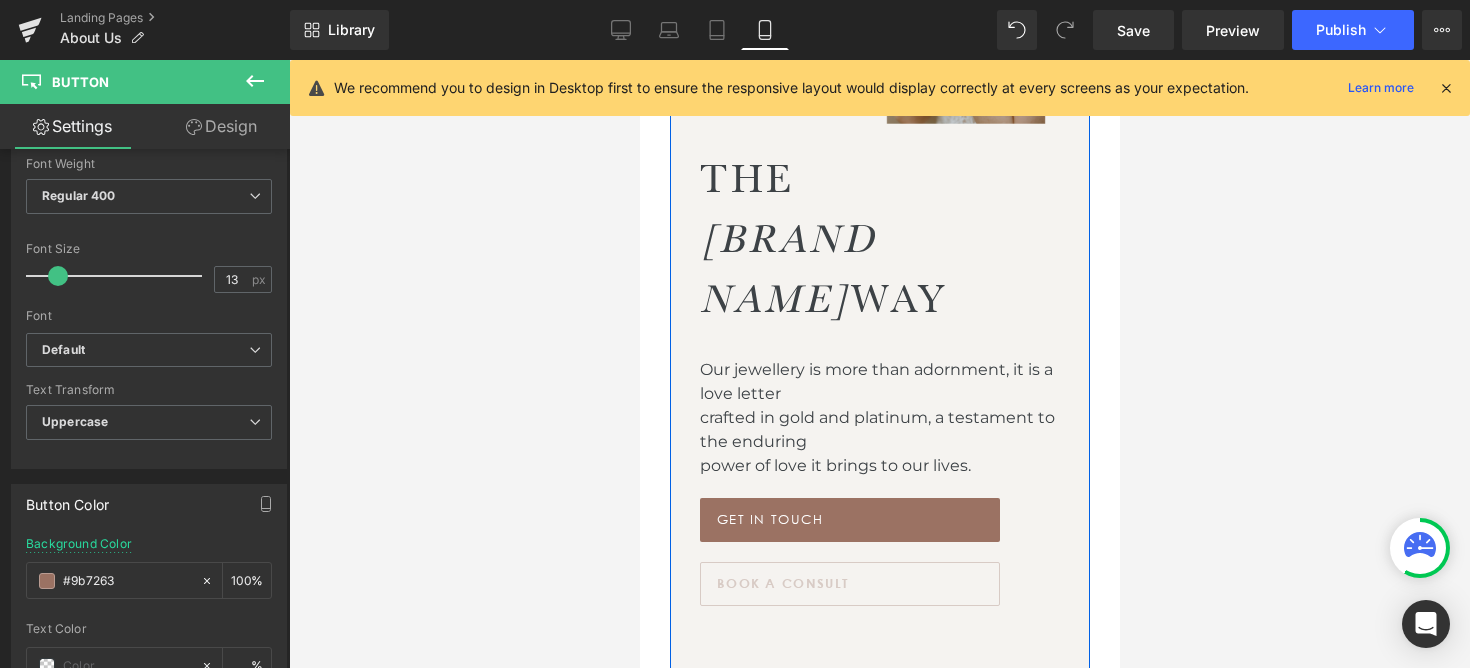 click on "book a consult" at bounding box center [781, 583] 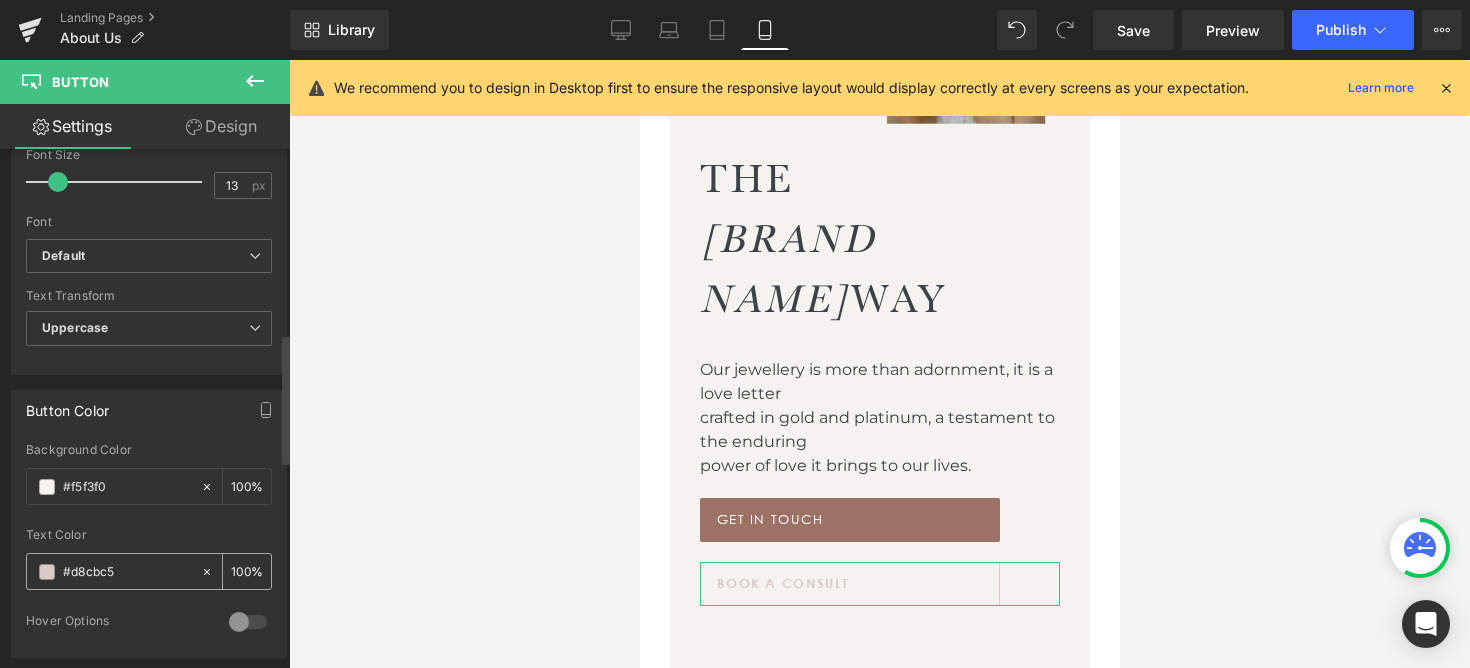 scroll, scrollTop: 746, scrollLeft: 0, axis: vertical 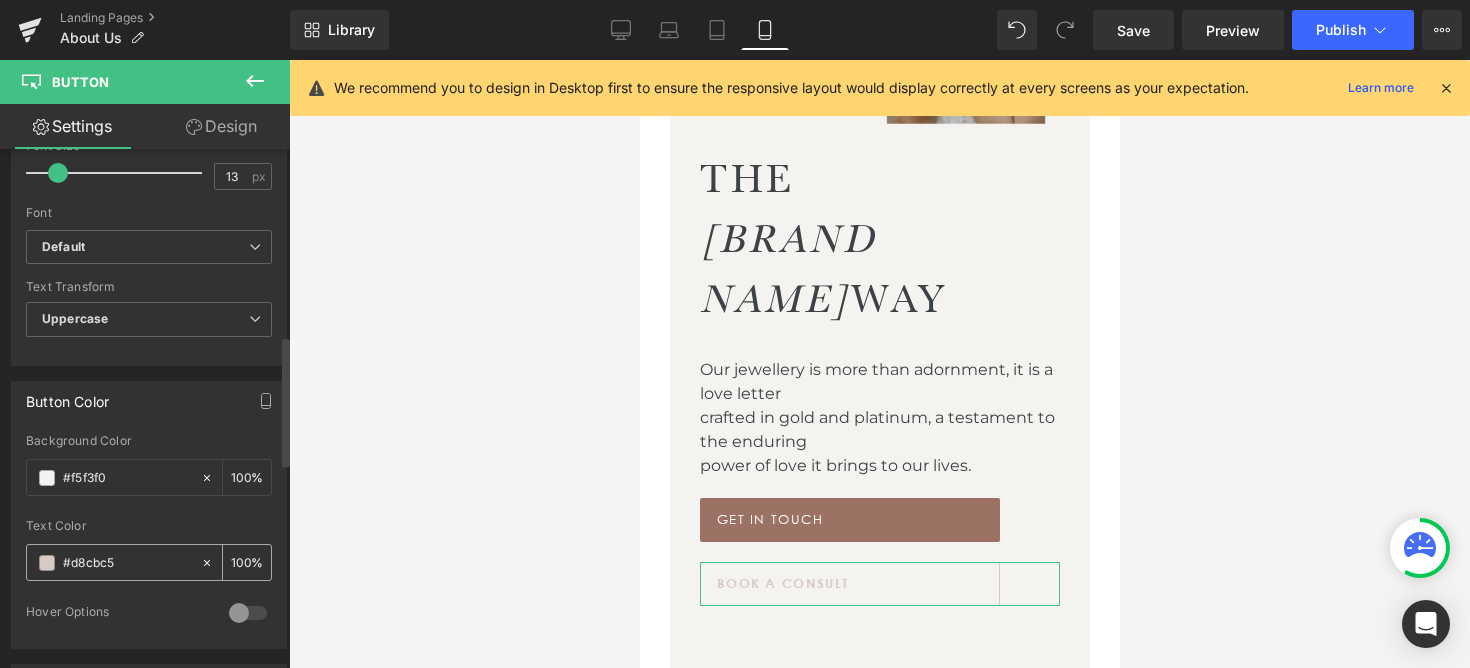 click on "#d8cbc5" at bounding box center (127, 563) 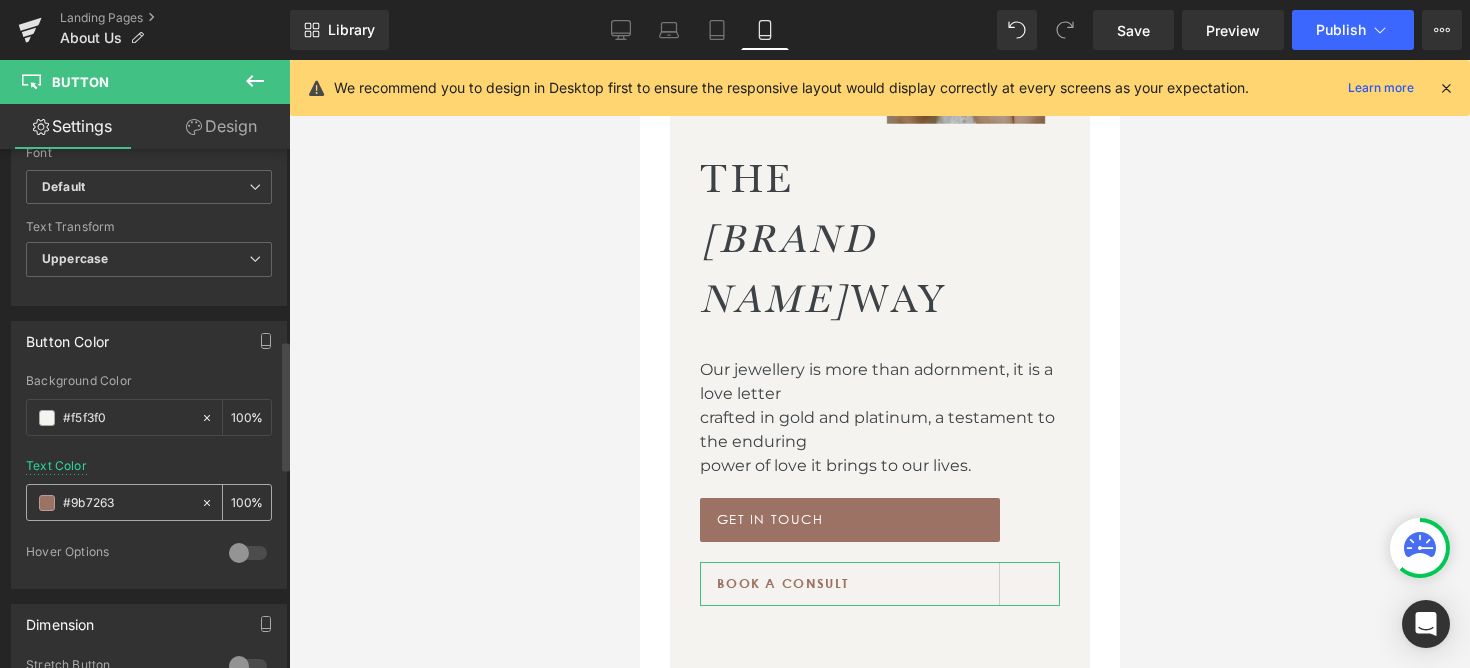 scroll, scrollTop: 815, scrollLeft: 0, axis: vertical 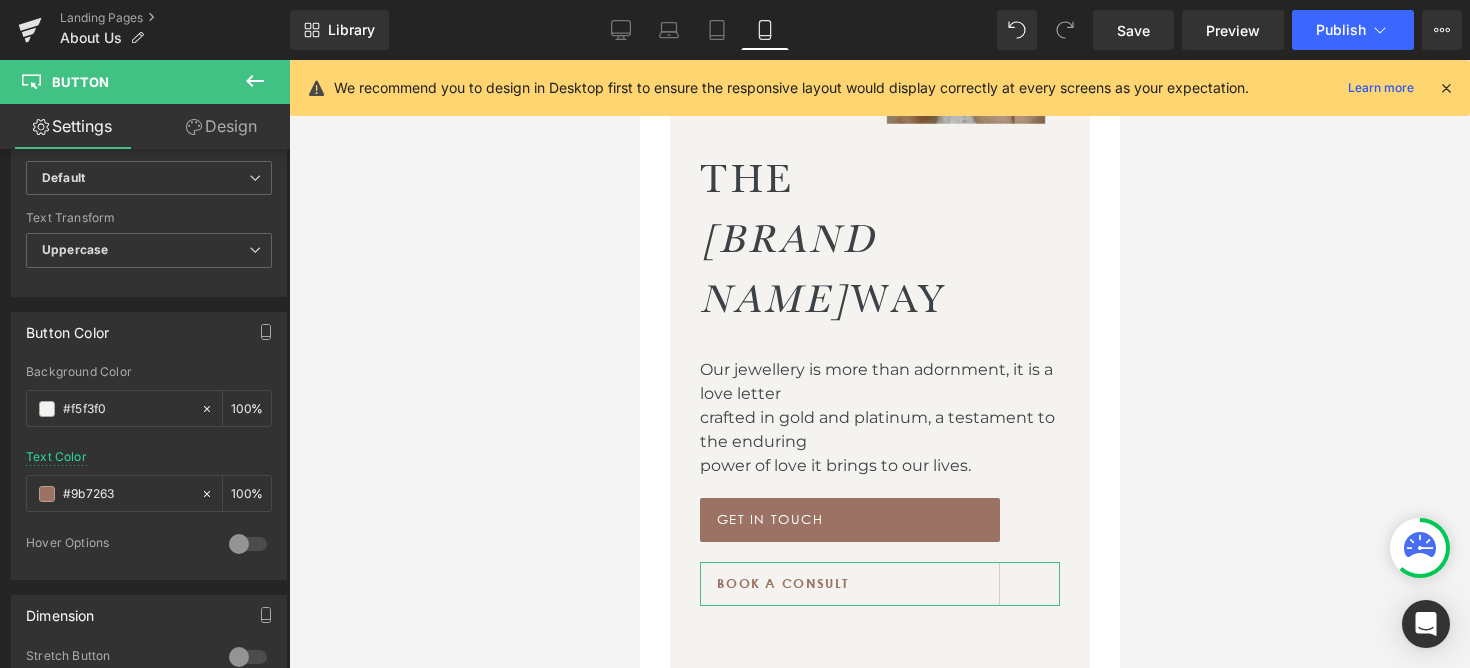 type on "#9b7263" 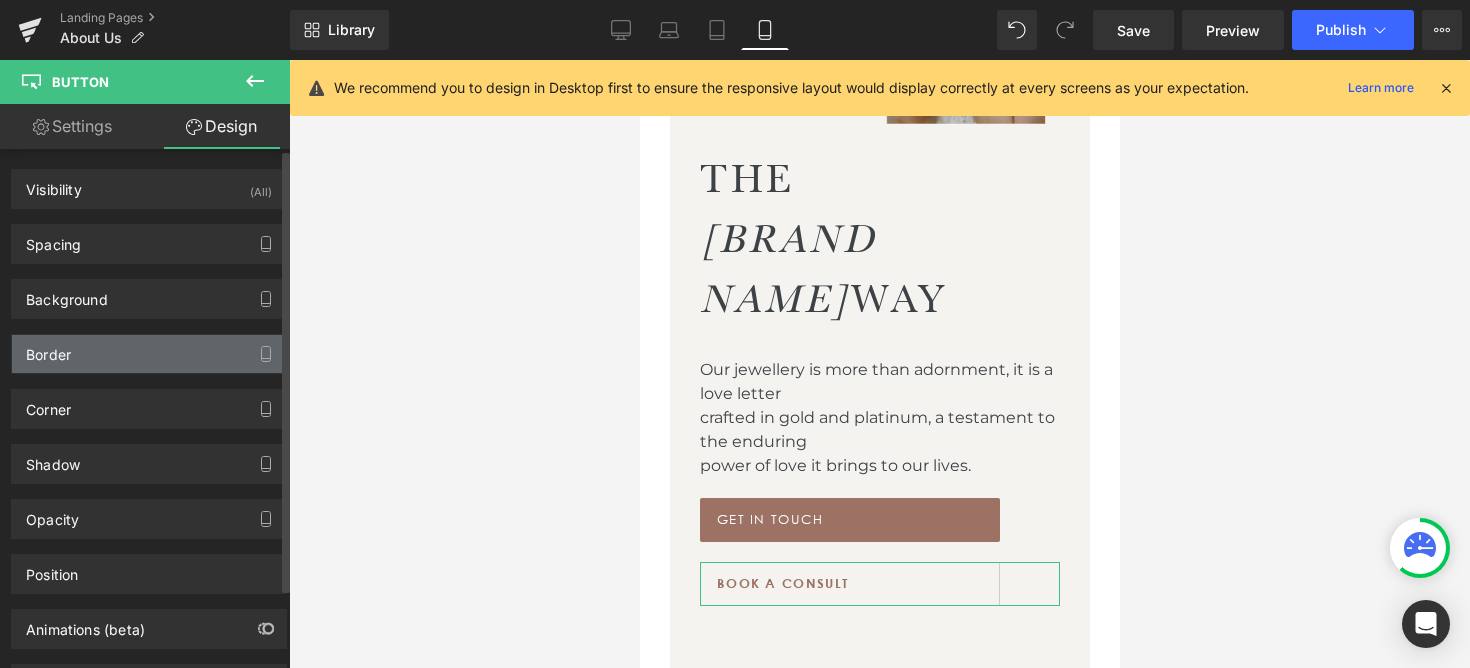 type on "#d8cbc5" 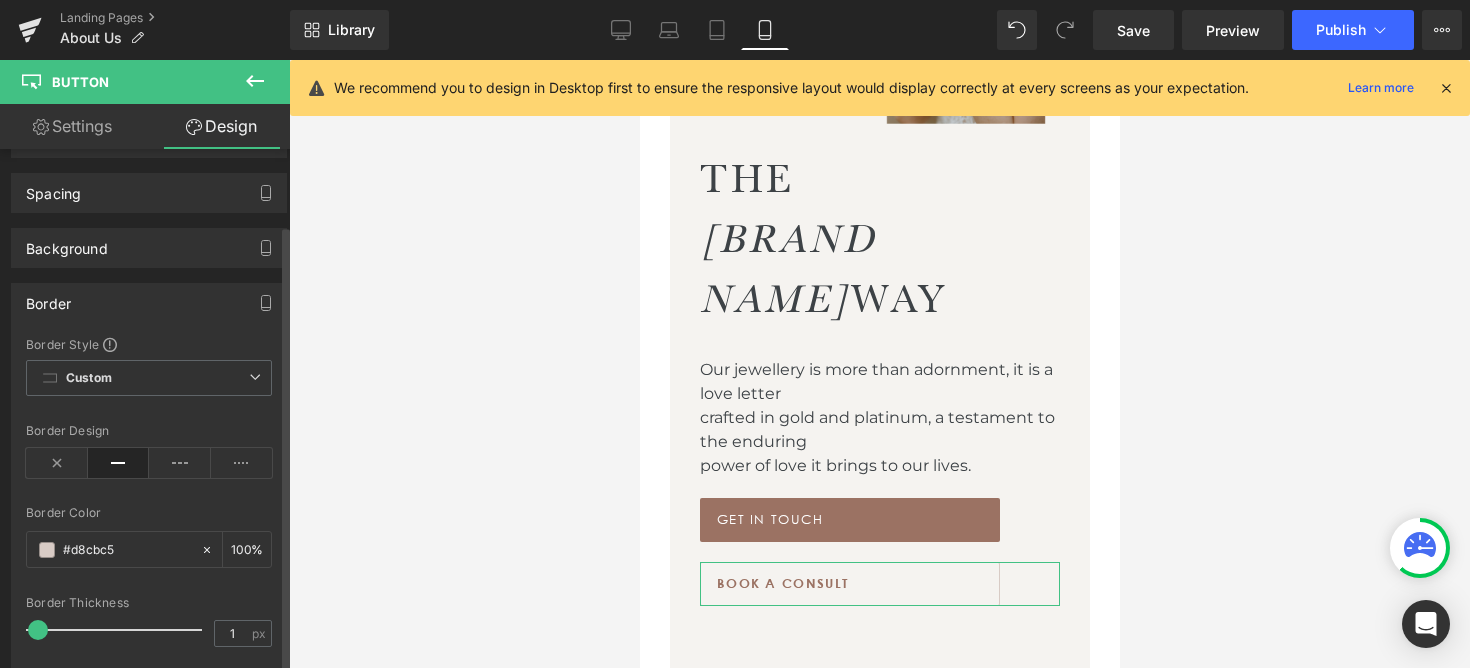 scroll, scrollTop: 89, scrollLeft: 0, axis: vertical 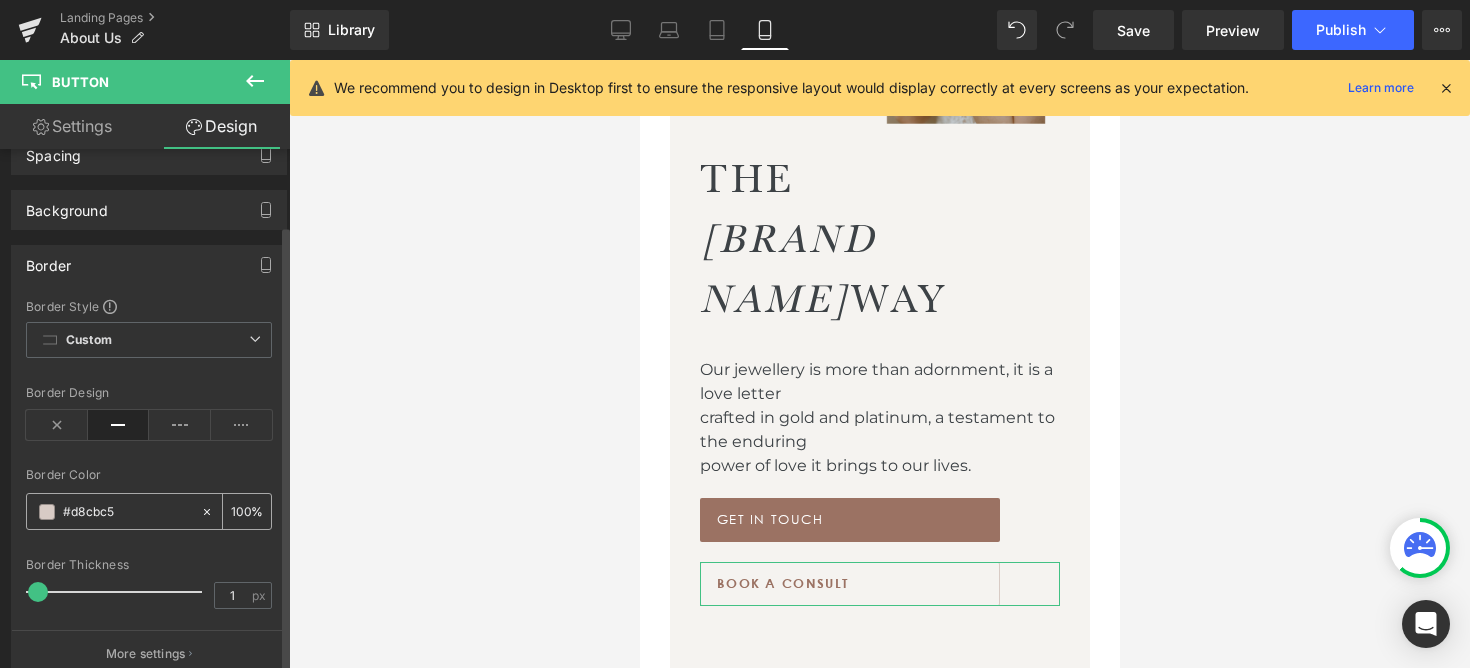 click 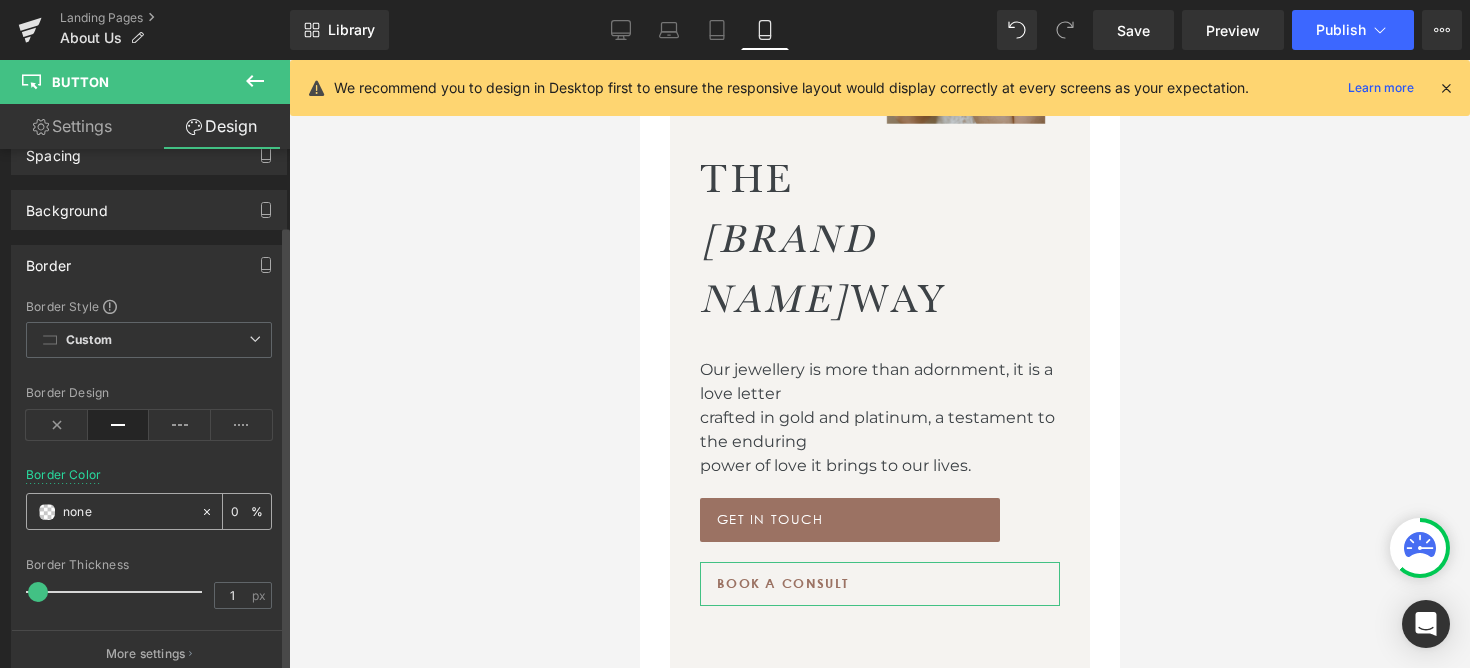 click on "none" at bounding box center (127, 512) 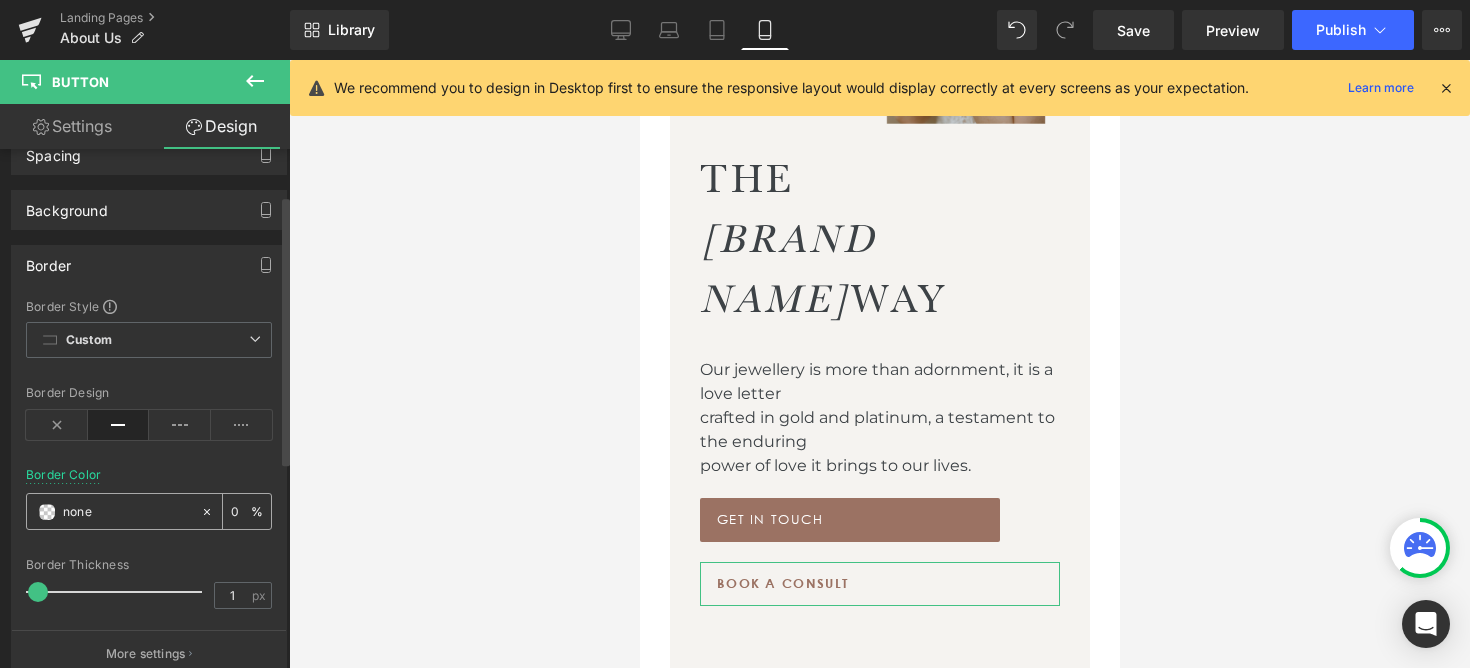 paste on "#9b7263" 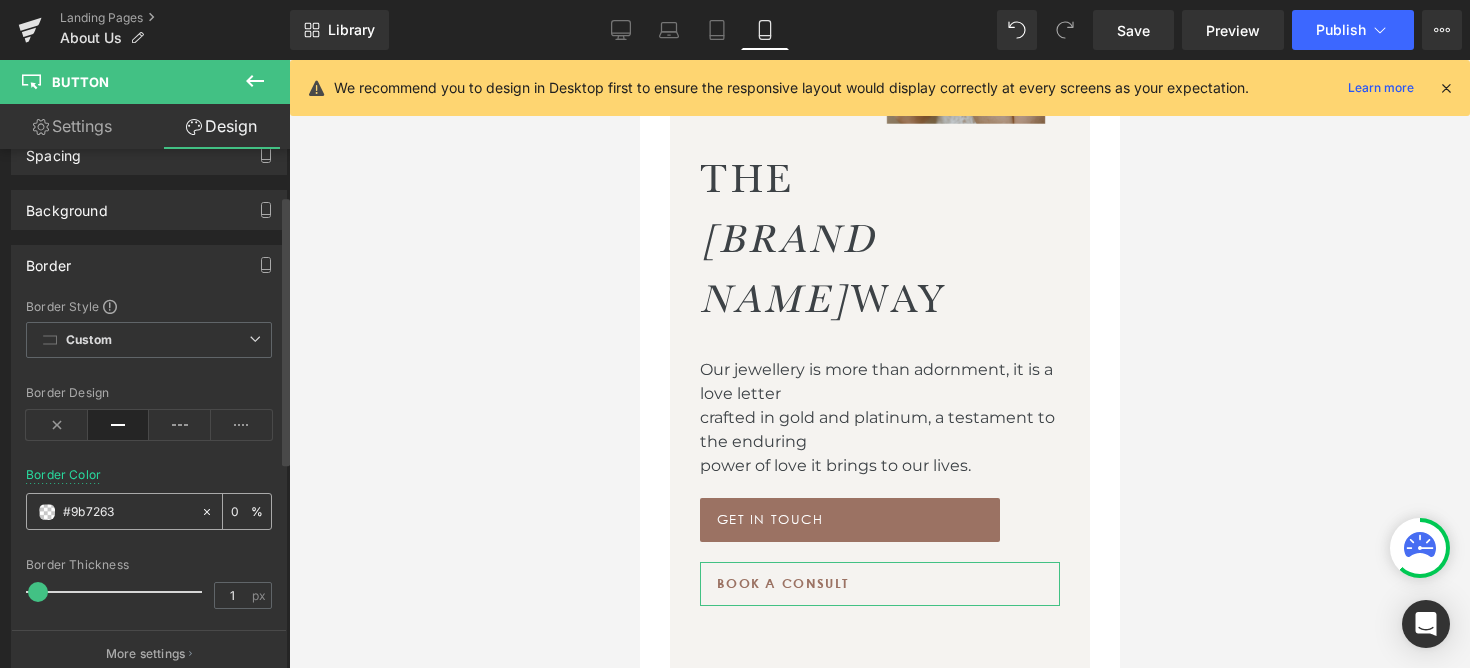 type on "100" 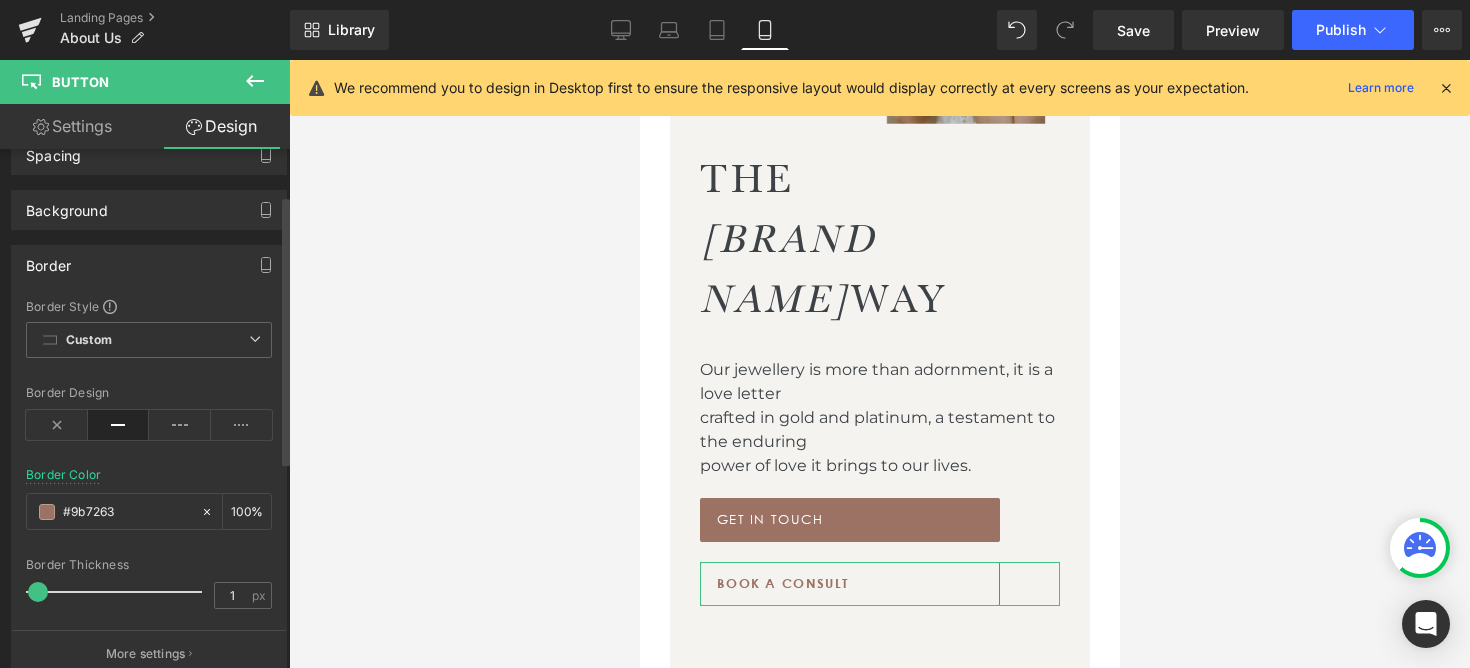 click at bounding box center [149, 456] 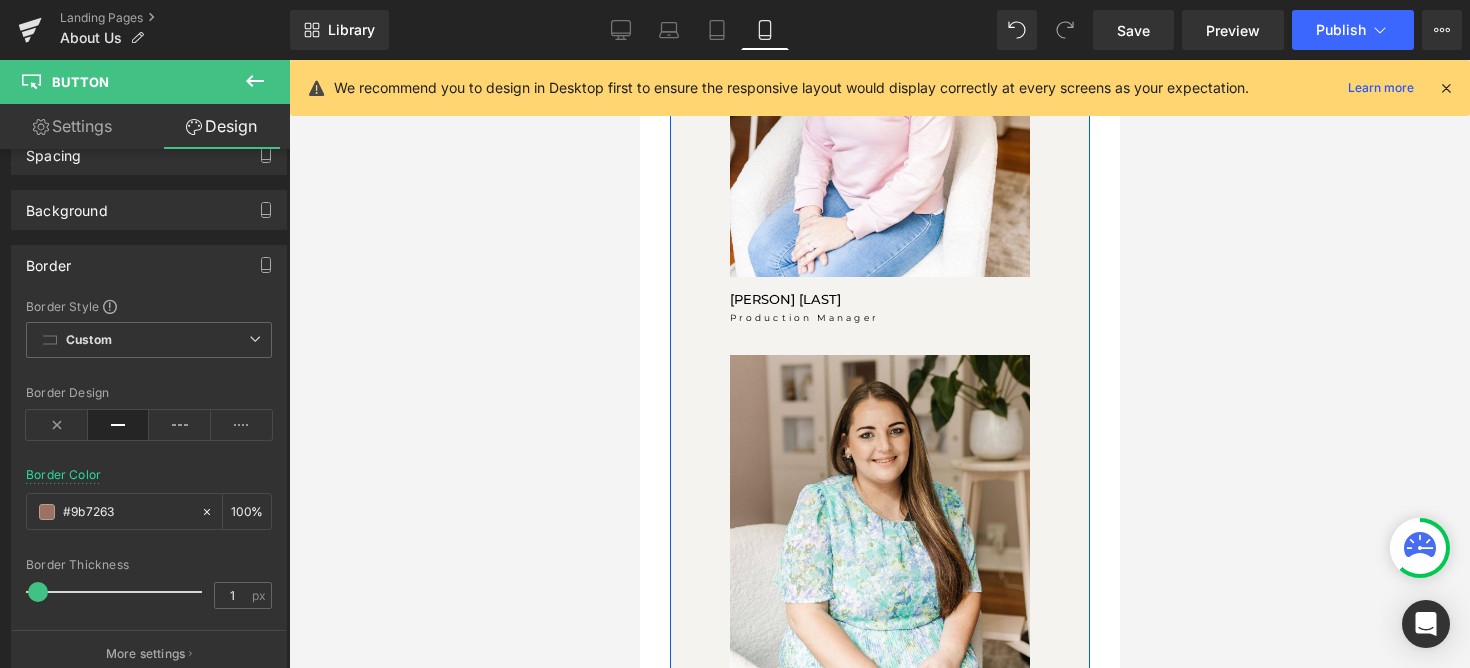 scroll, scrollTop: 3527, scrollLeft: 0, axis: vertical 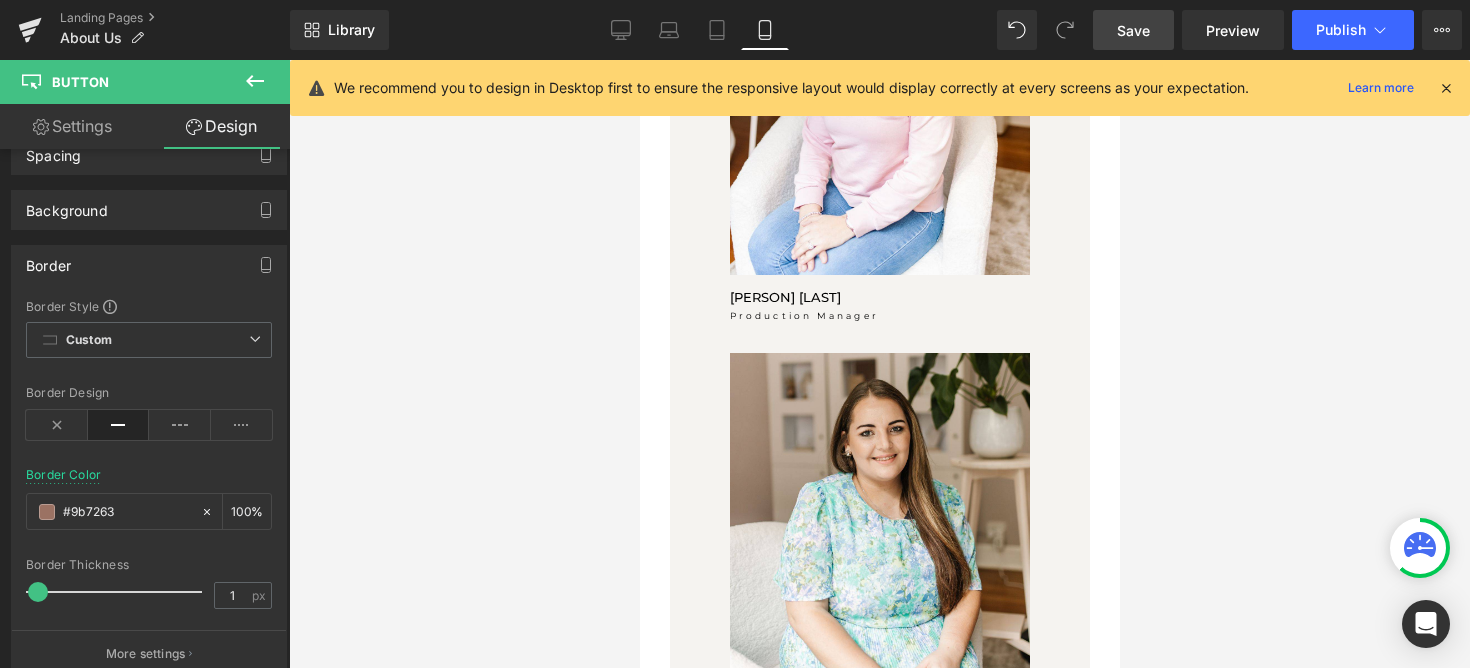 click on "Save" at bounding box center (1133, 30) 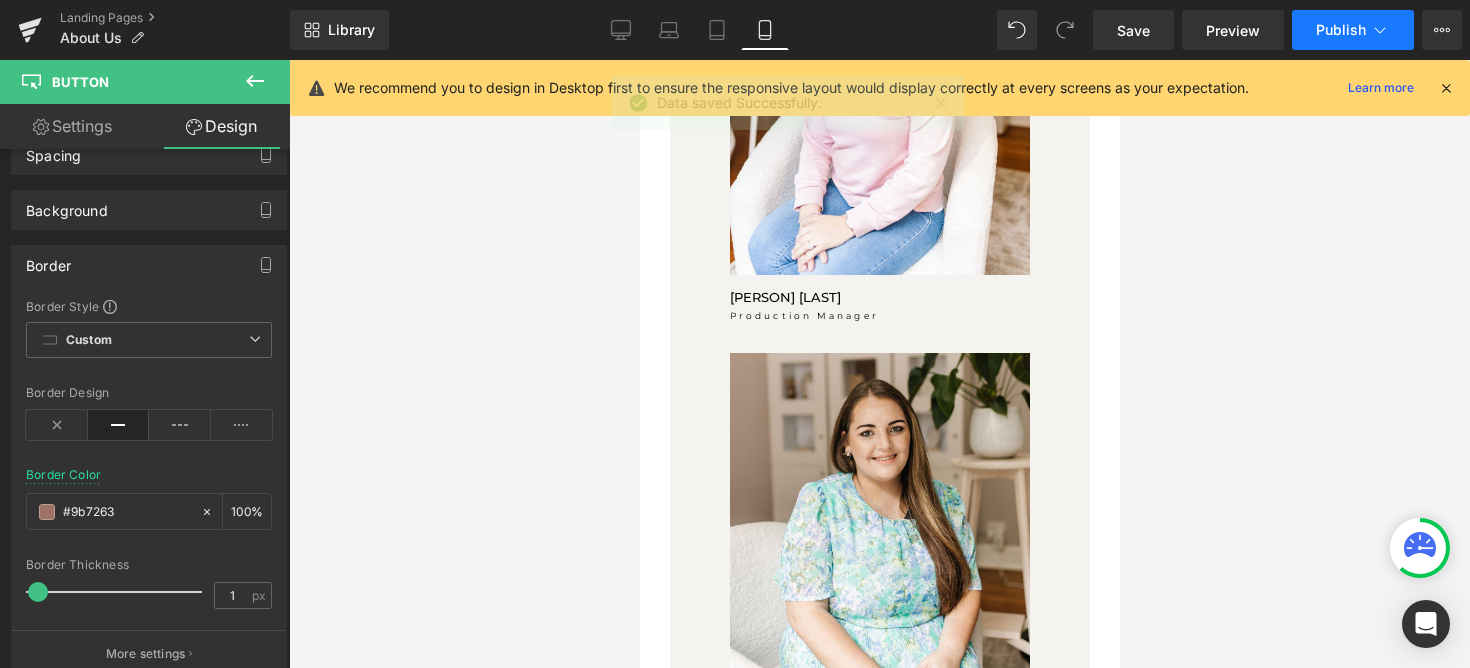 click on "Publish" at bounding box center (1341, 30) 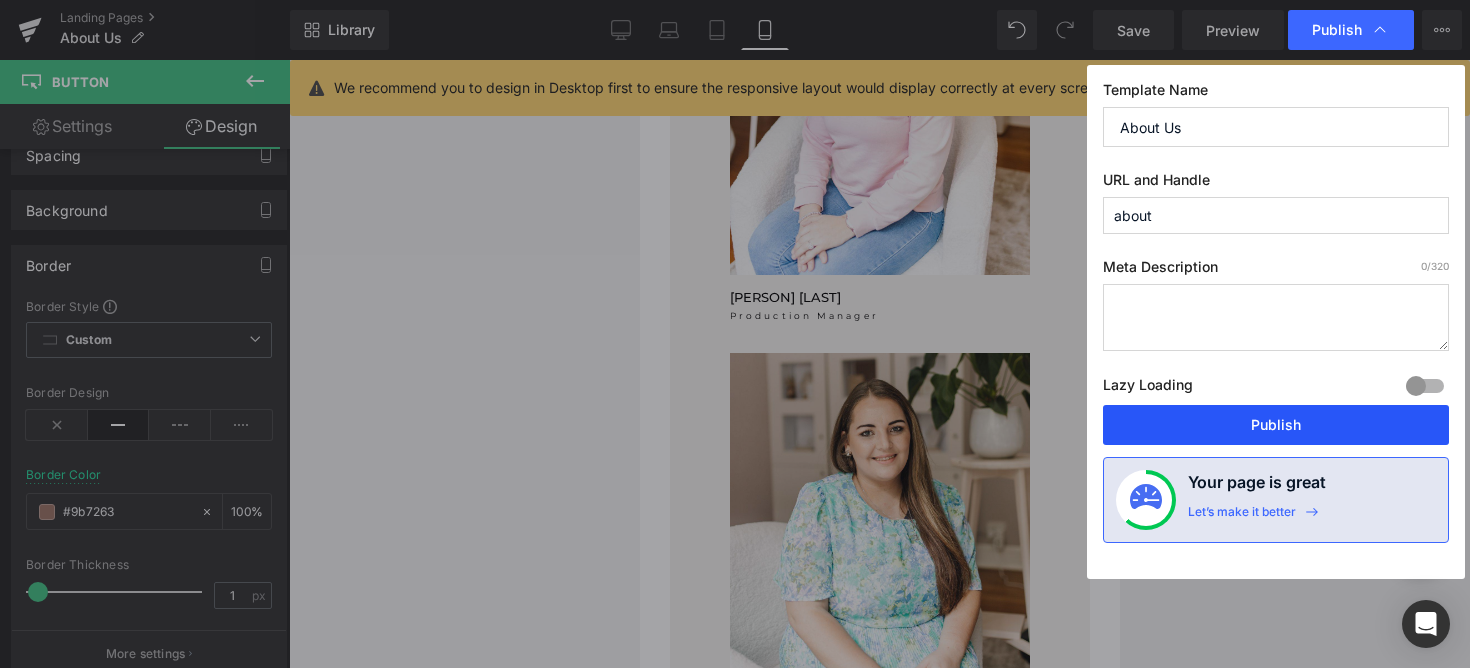 click on "Publish" at bounding box center [1276, 425] 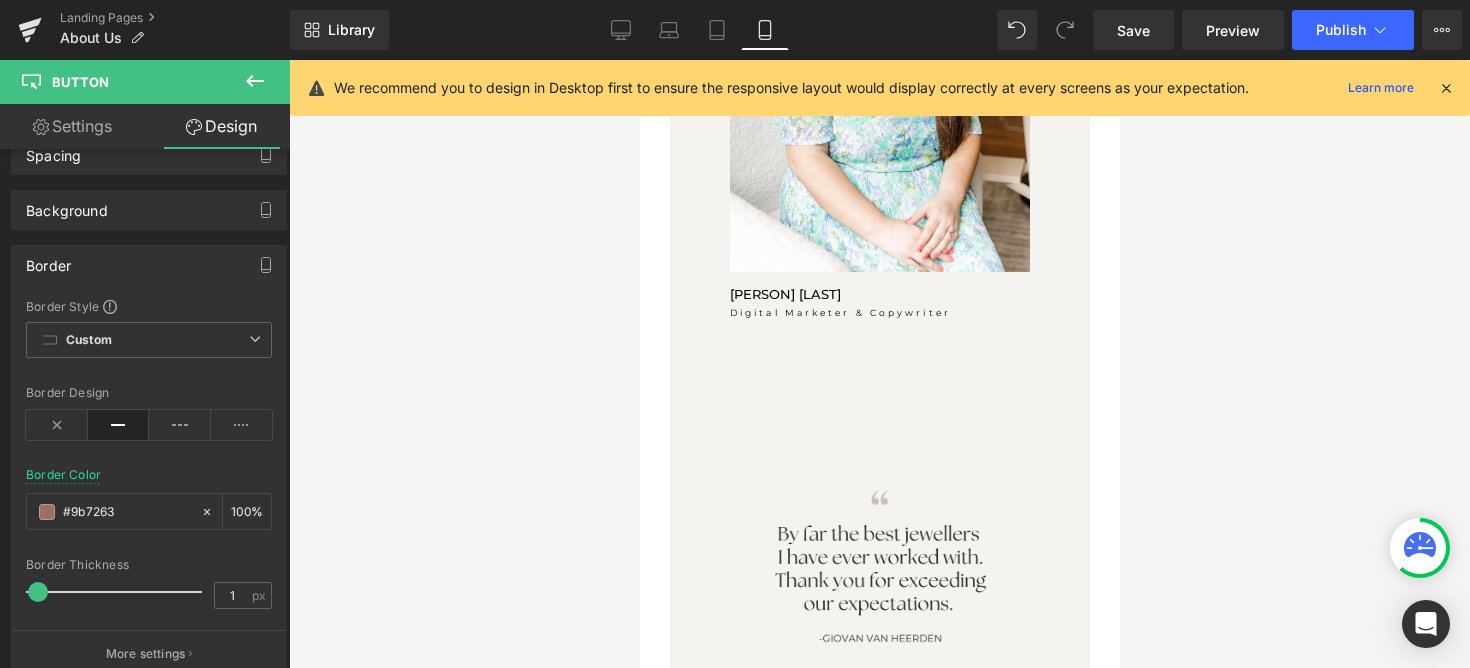 scroll, scrollTop: 3988, scrollLeft: 0, axis: vertical 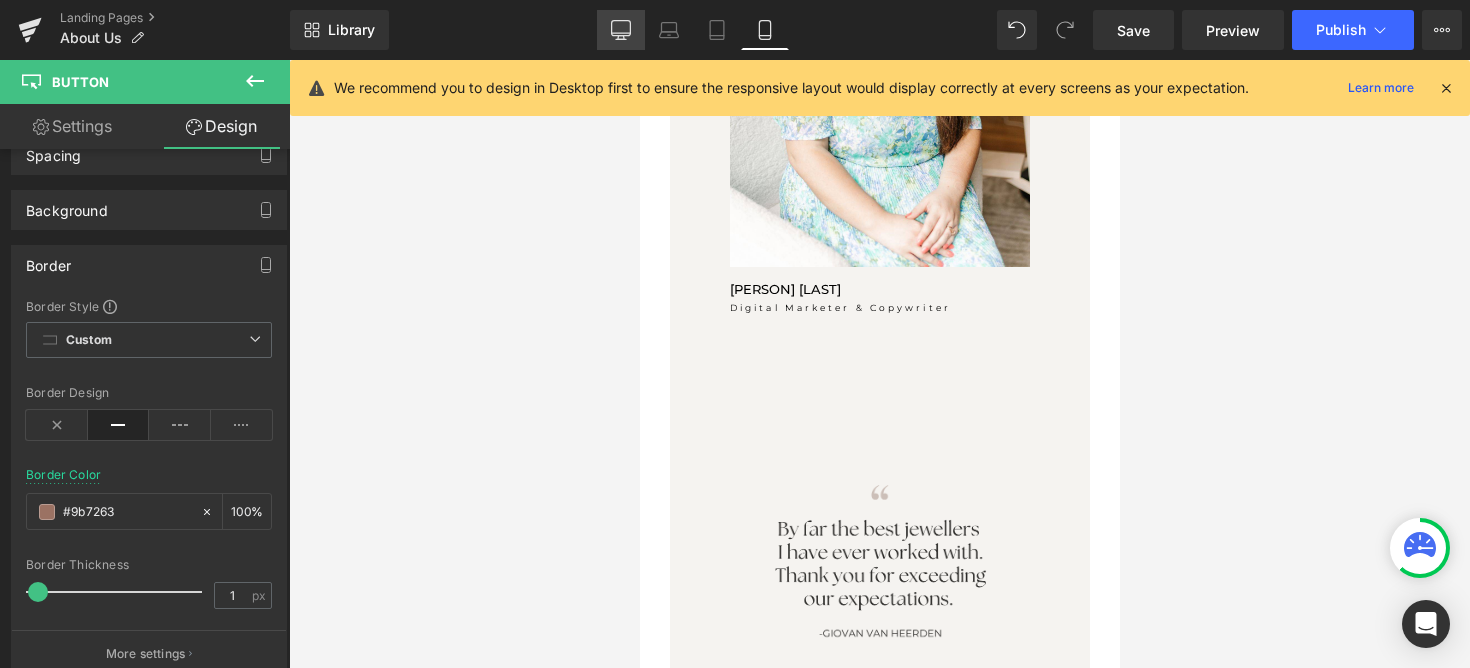click on "Desktop" at bounding box center (621, 30) 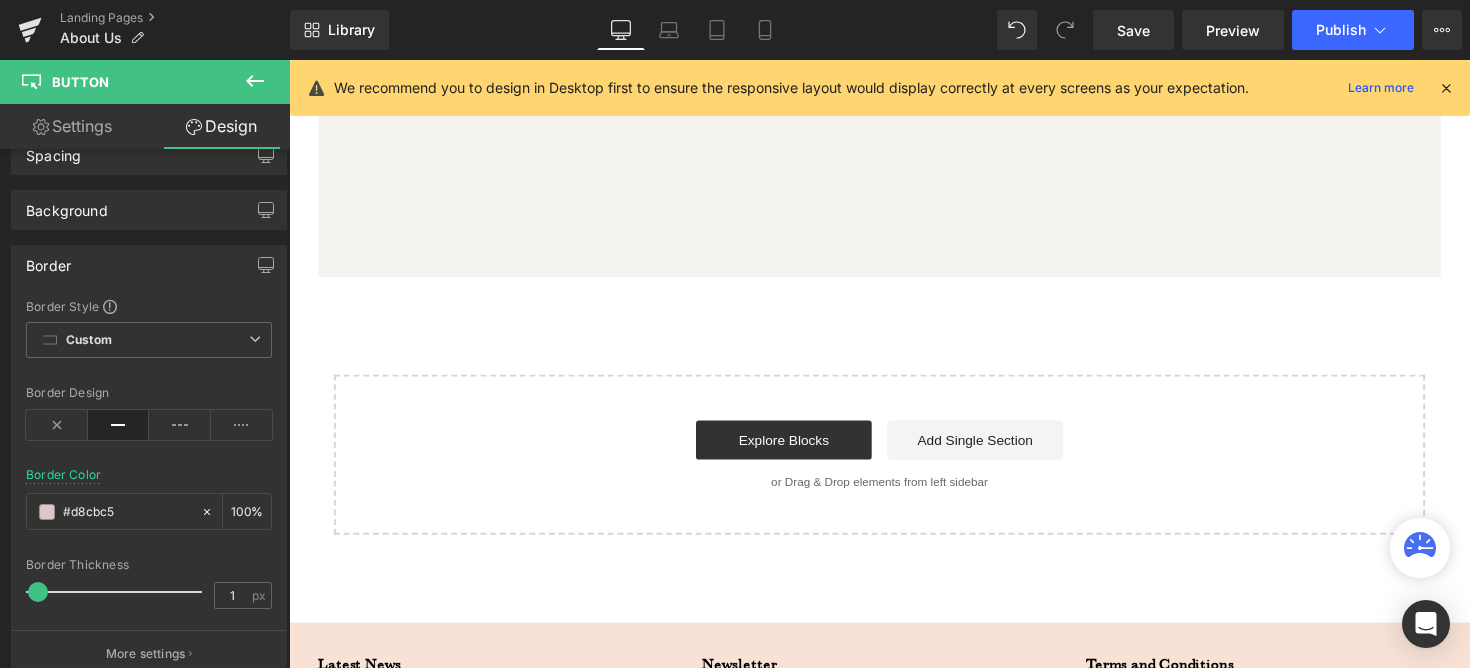 scroll, scrollTop: 3355, scrollLeft: 0, axis: vertical 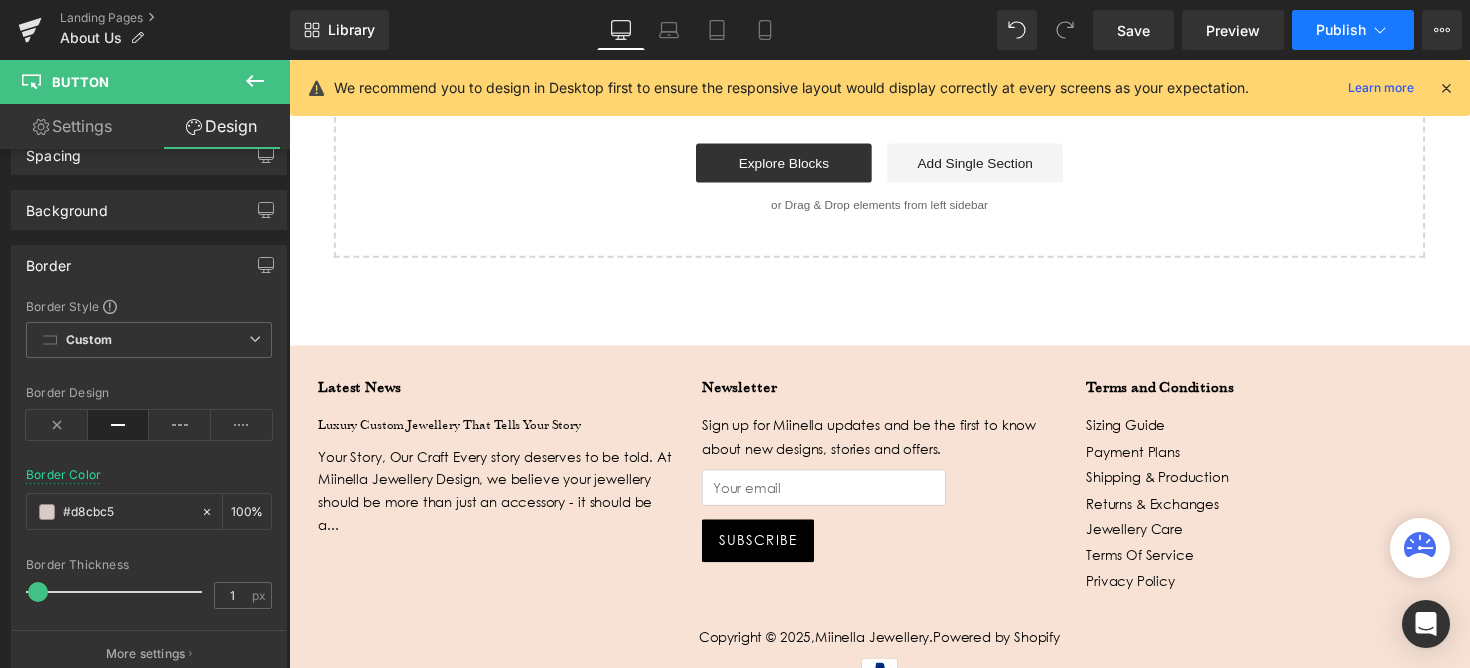 click 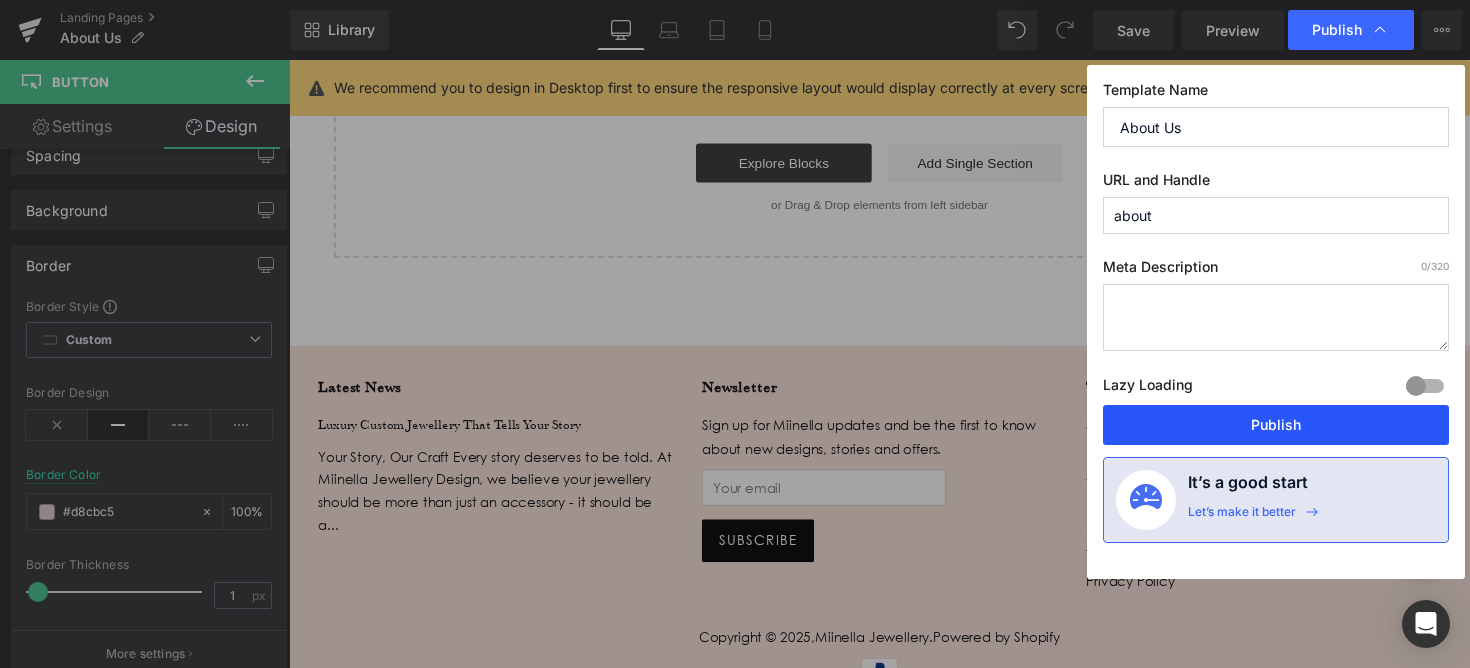 click on "Publish" at bounding box center (1276, 425) 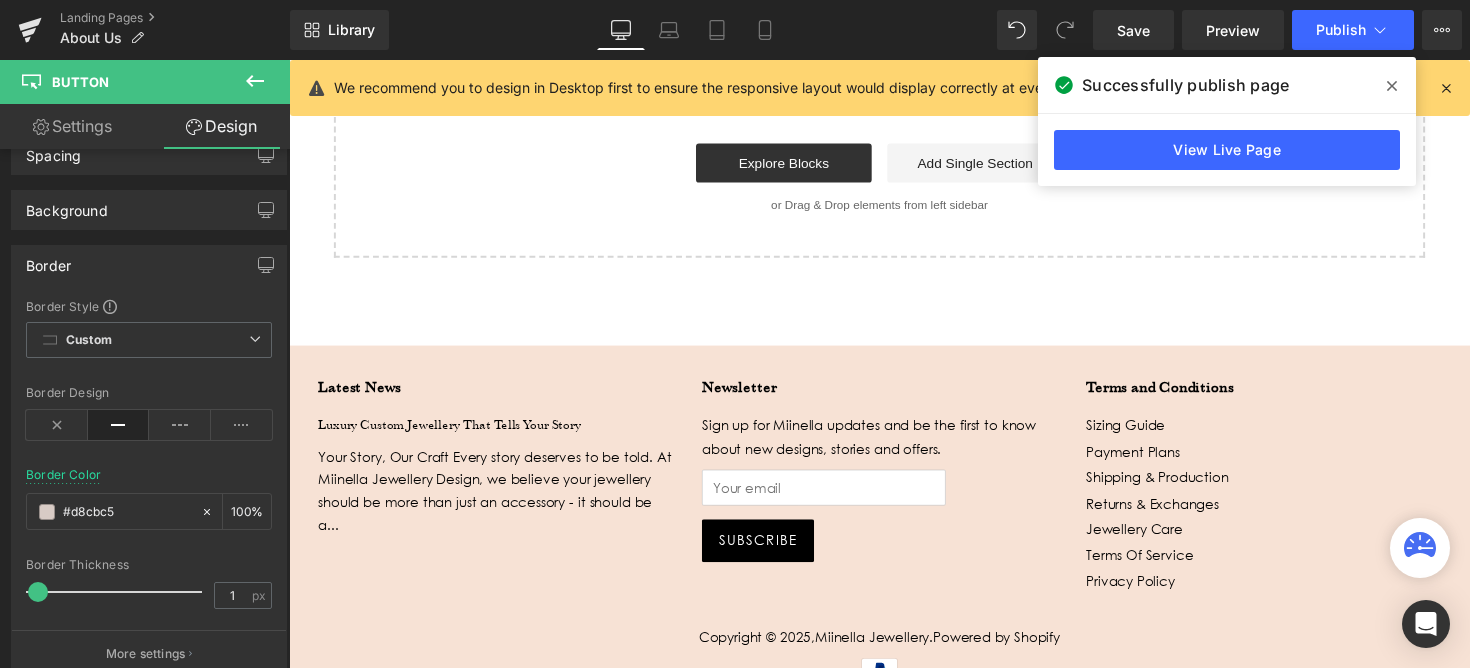 click at bounding box center [1392, 86] 